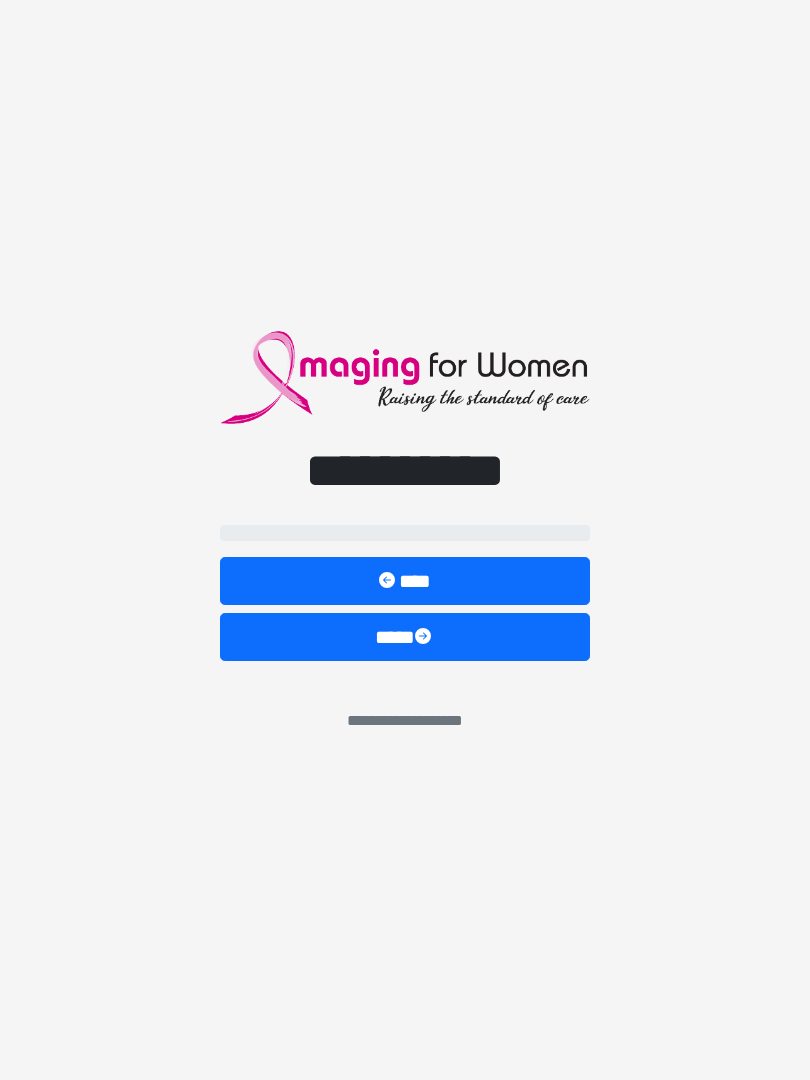 scroll, scrollTop: 0, scrollLeft: 0, axis: both 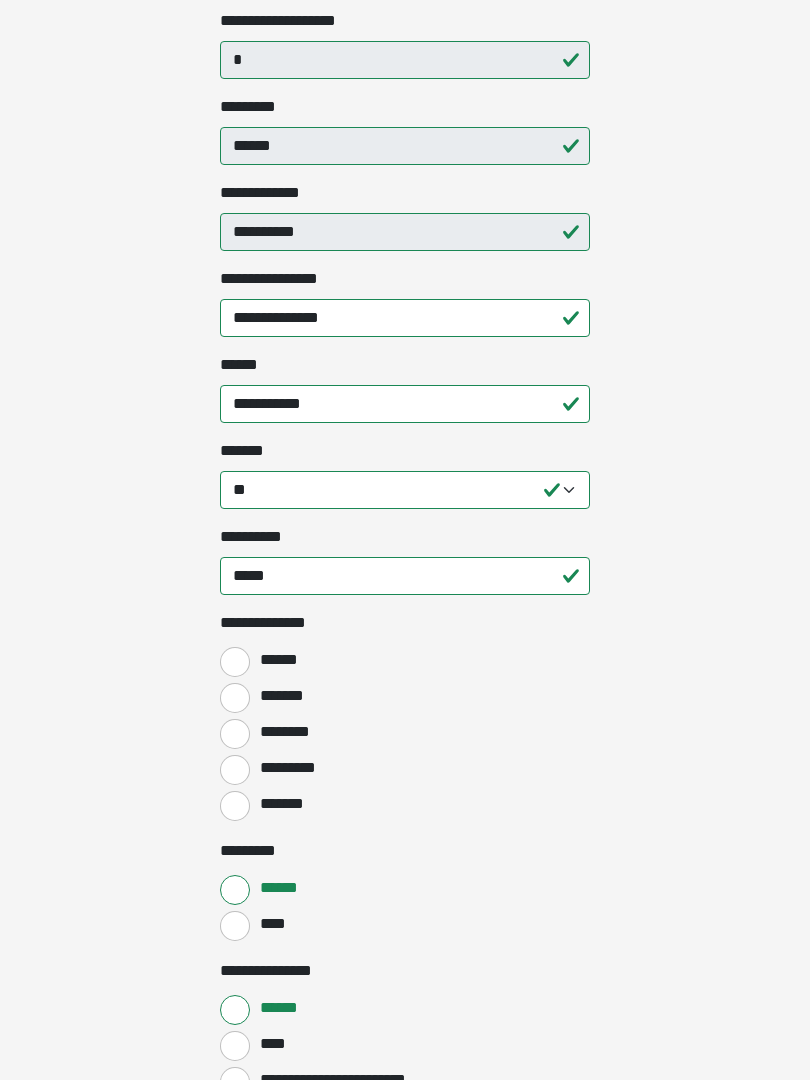 click on "*******" at bounding box center (235, 698) 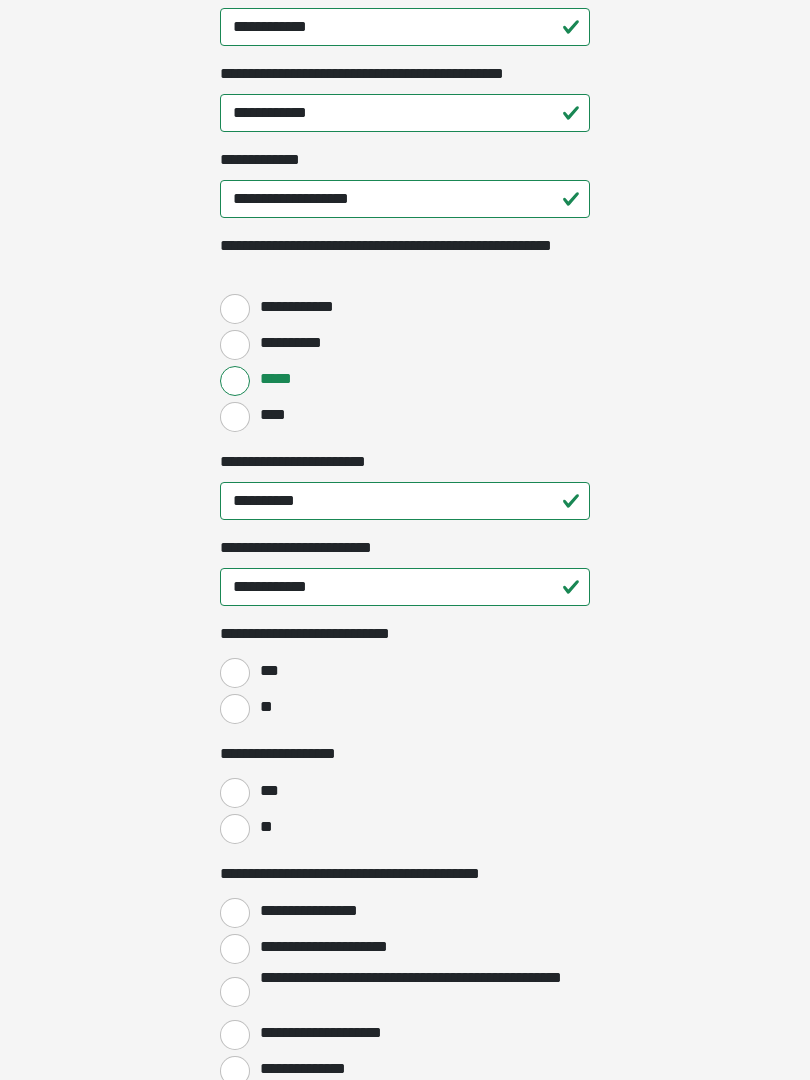 scroll, scrollTop: 2553, scrollLeft: 0, axis: vertical 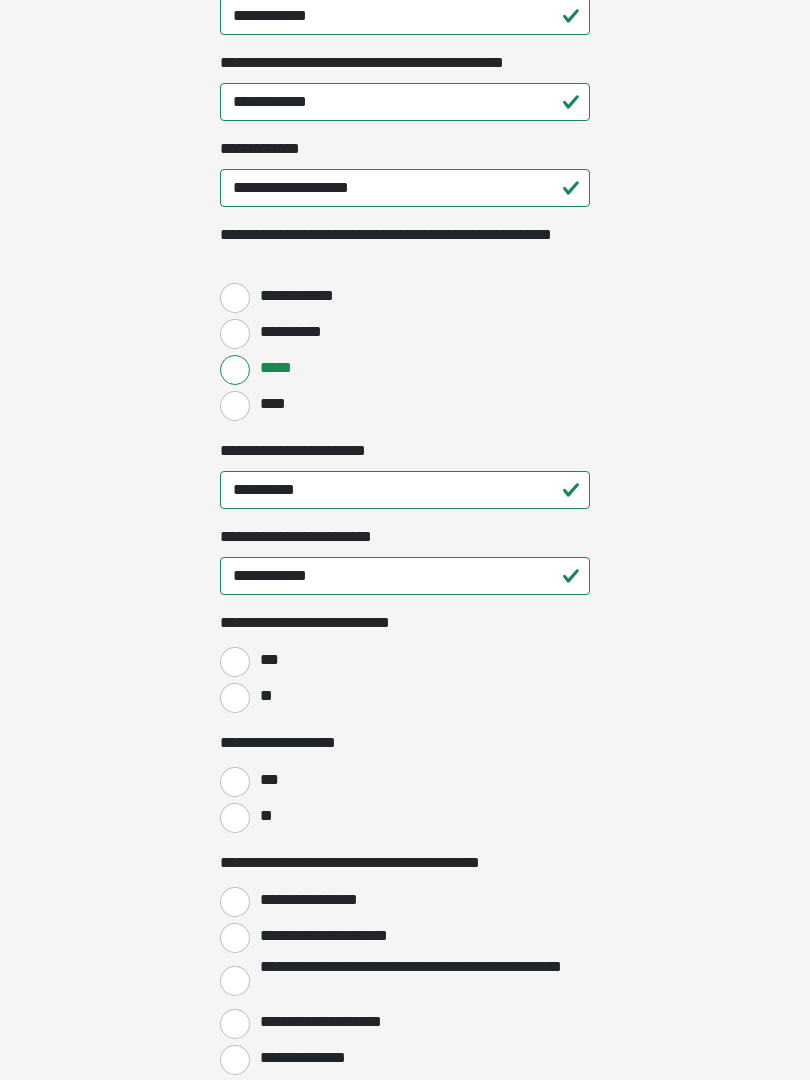 click on "**" at bounding box center (235, 698) 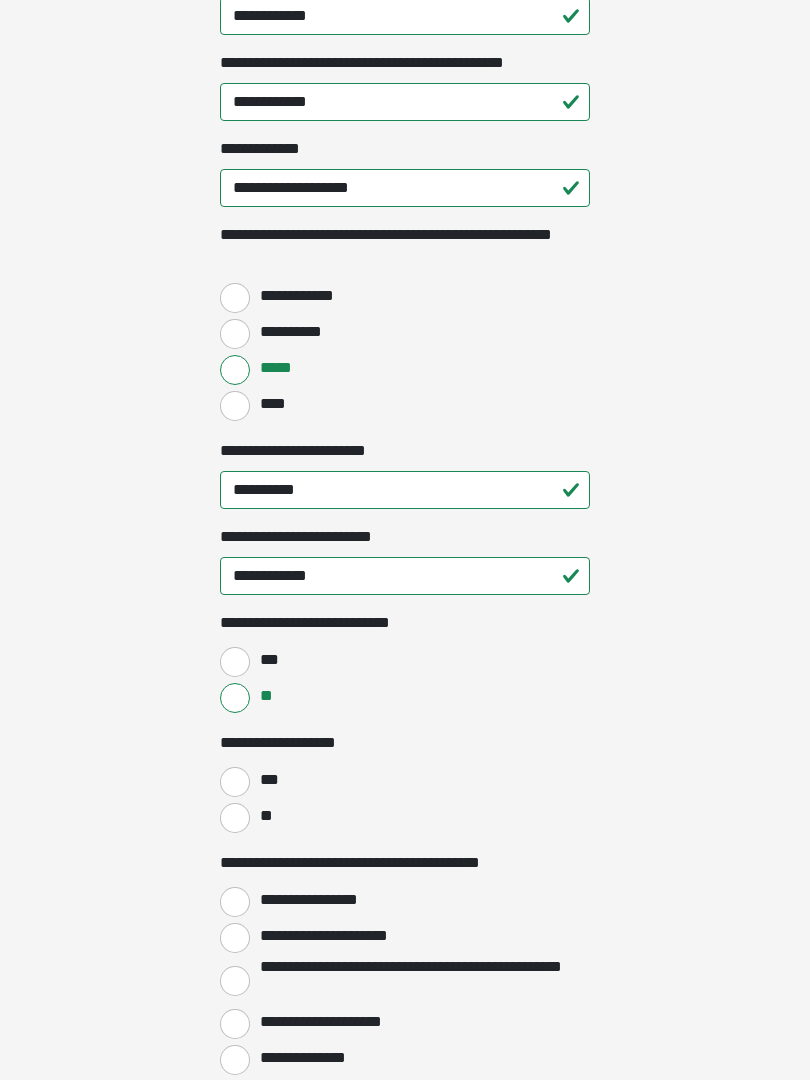 click on "**" at bounding box center [235, 818] 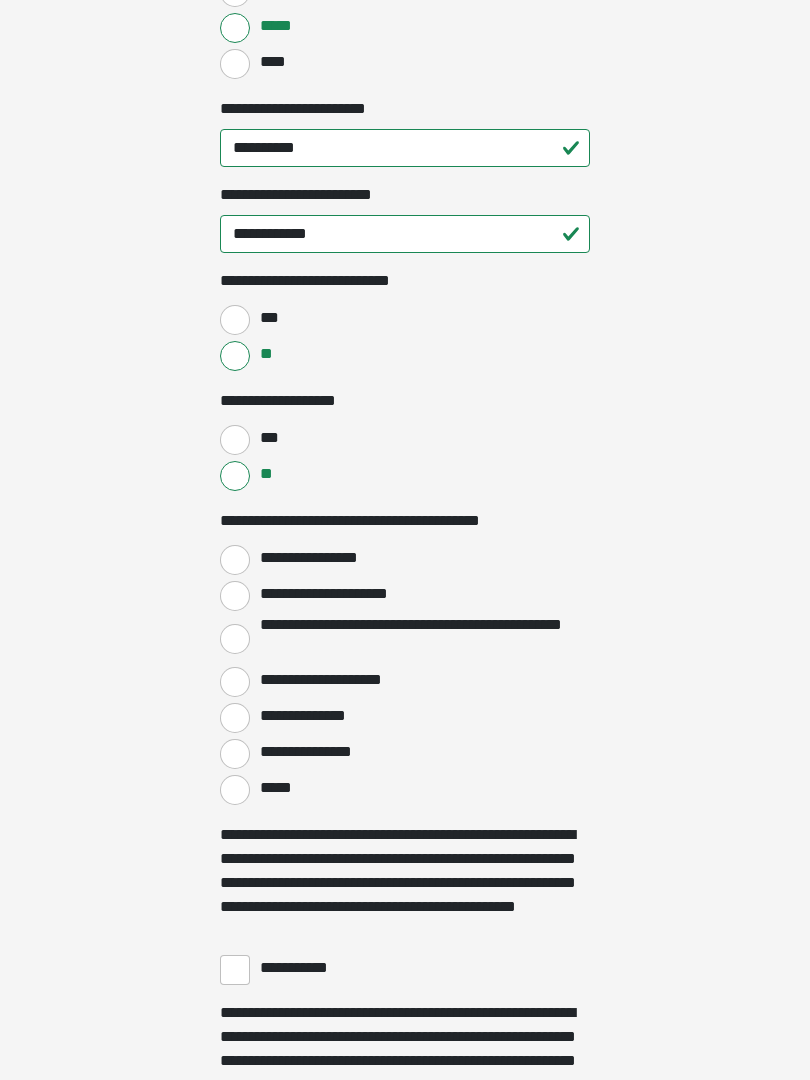 scroll, scrollTop: 2895, scrollLeft: 0, axis: vertical 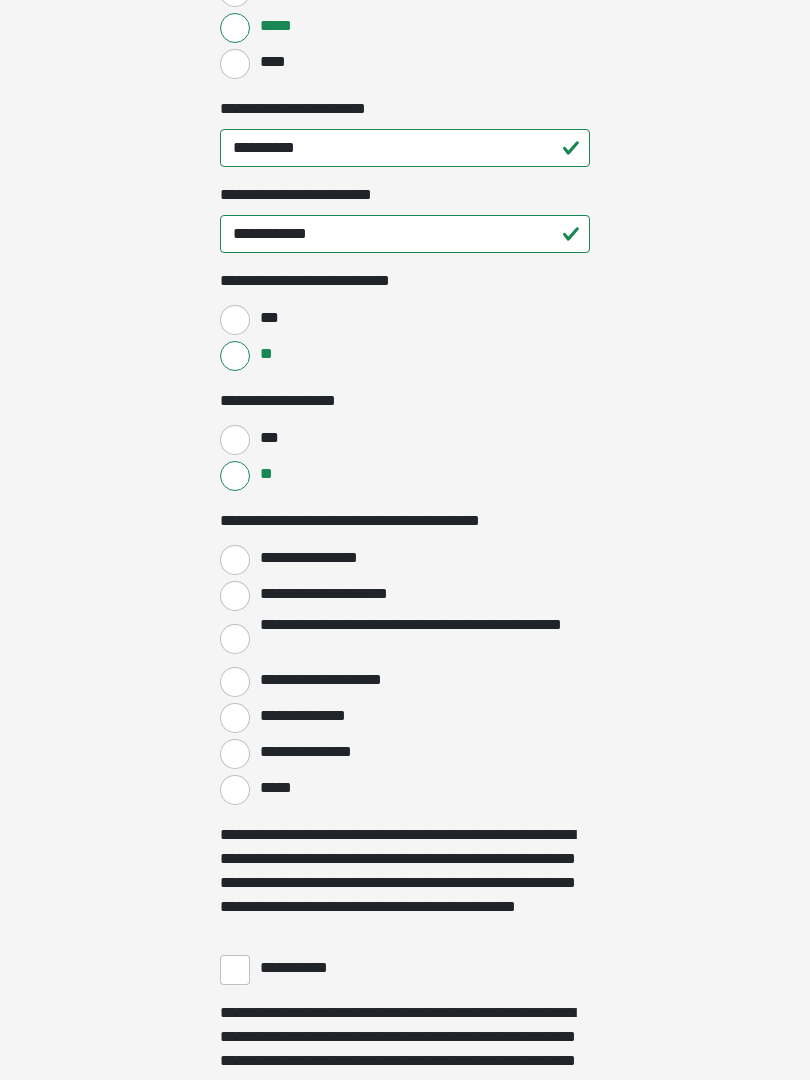 click on "**********" at bounding box center [235, 560] 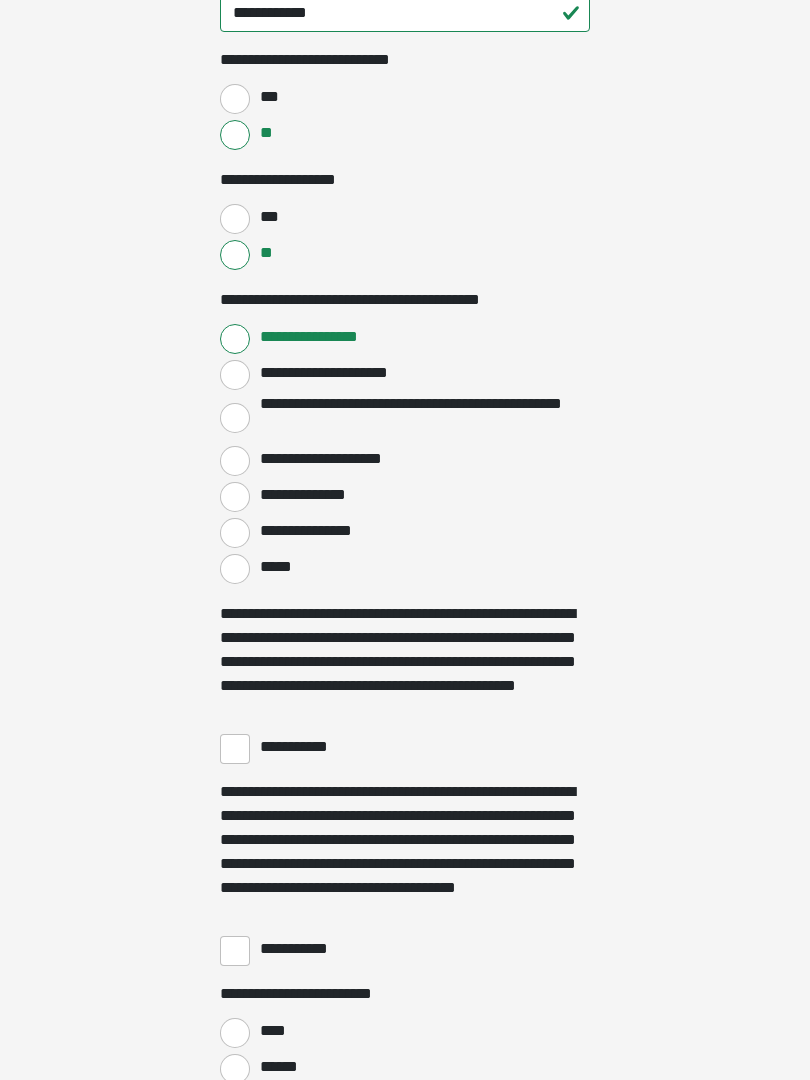 scroll, scrollTop: 3155, scrollLeft: 0, axis: vertical 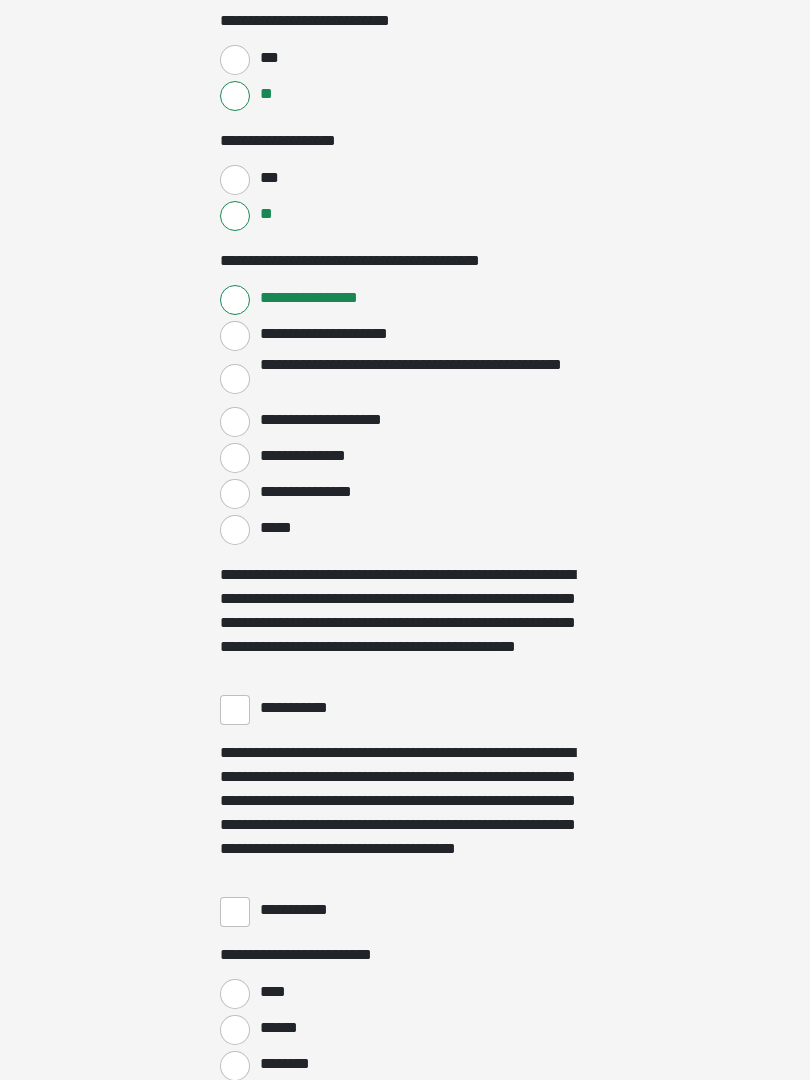 click on "**********" at bounding box center (235, 710) 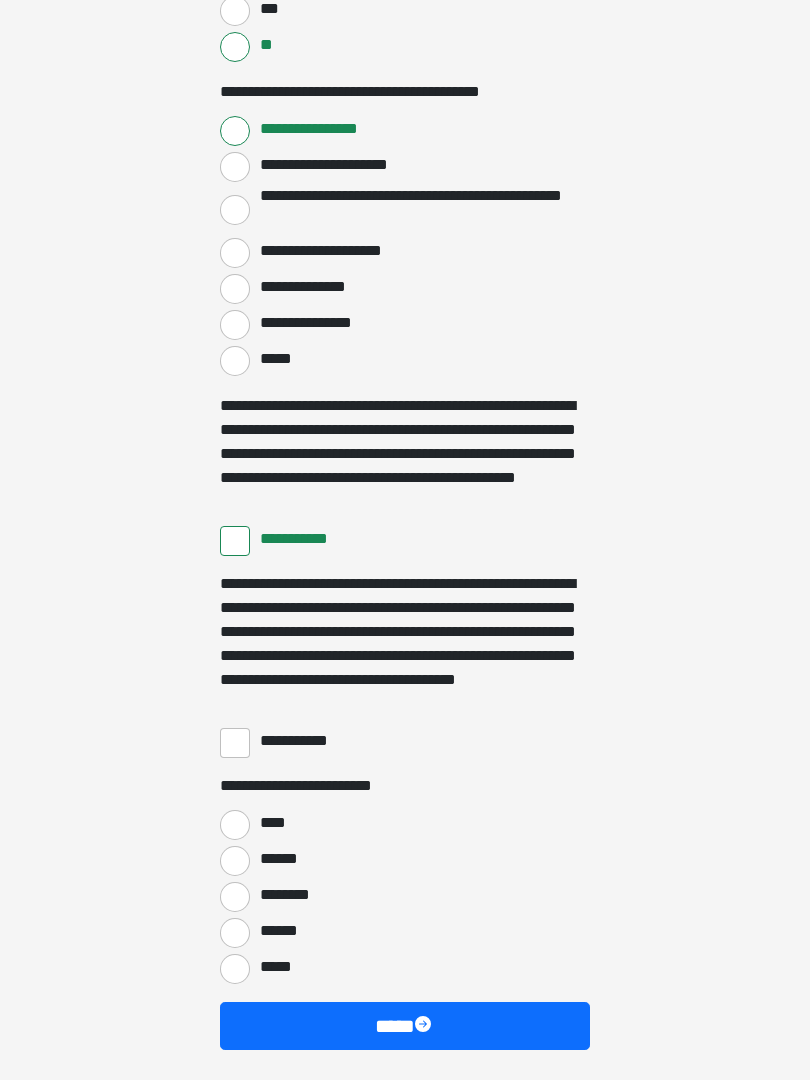 scroll, scrollTop: 3363, scrollLeft: 0, axis: vertical 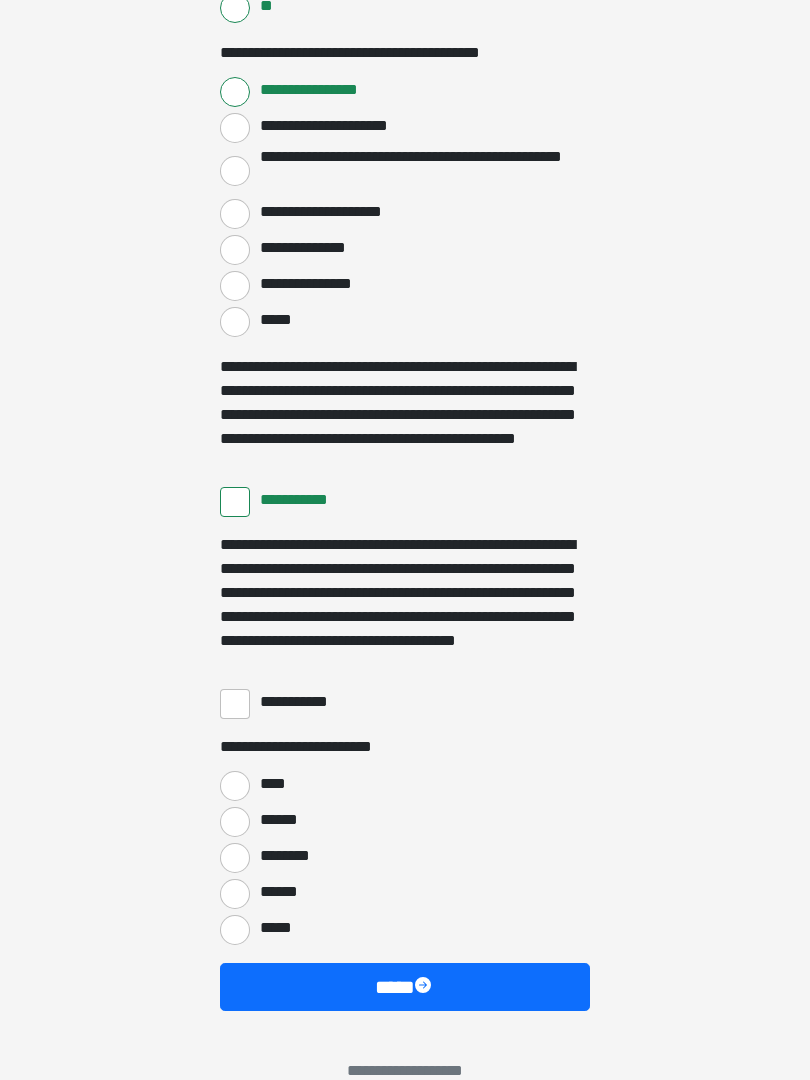 click on "**********" at bounding box center [235, 704] 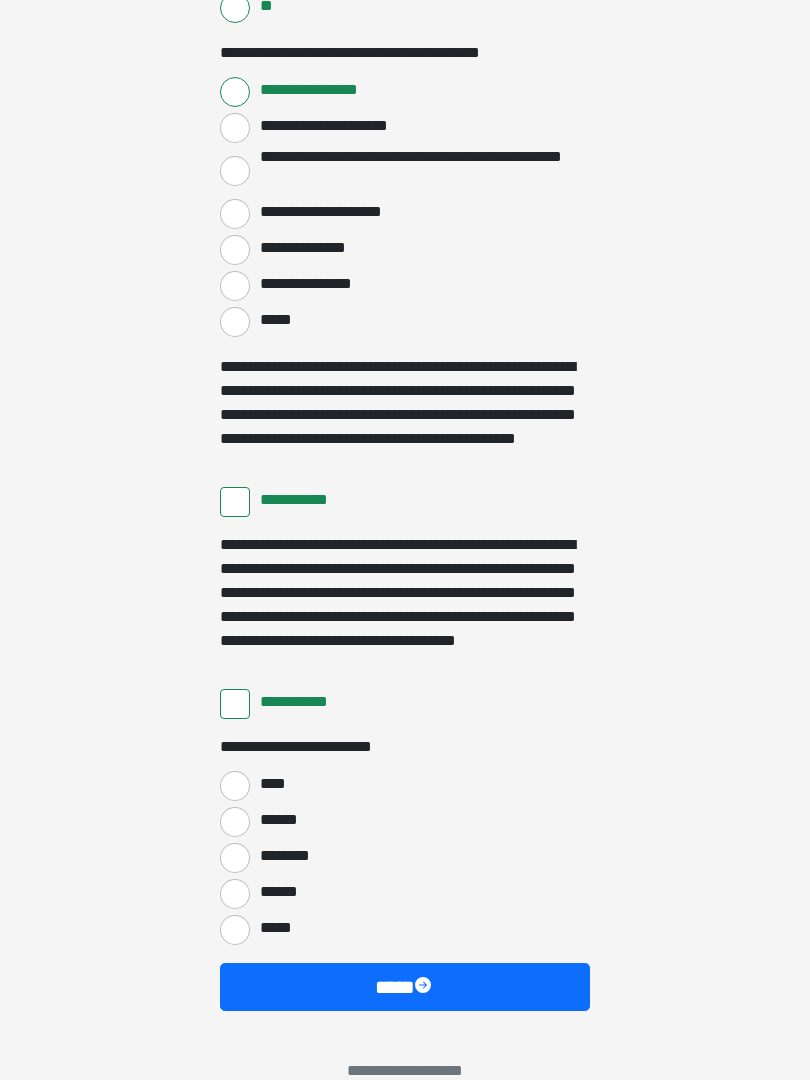 click on "****" at bounding box center (235, 786) 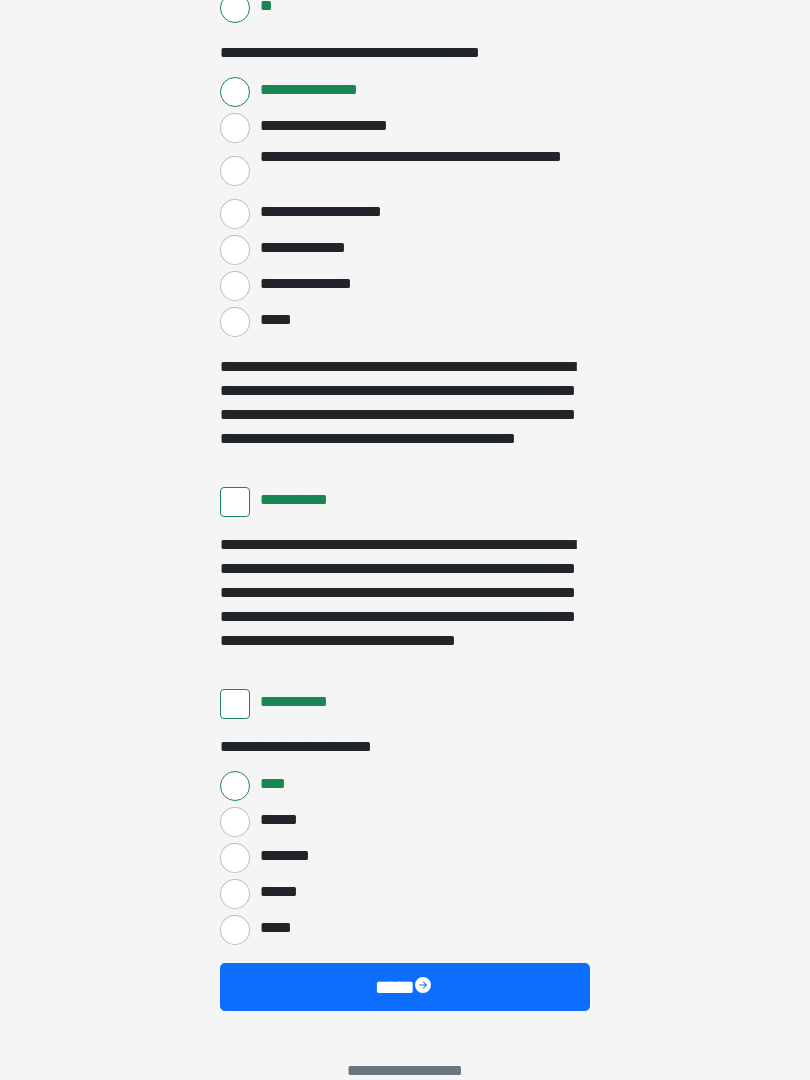 click on "****" at bounding box center [405, 987] 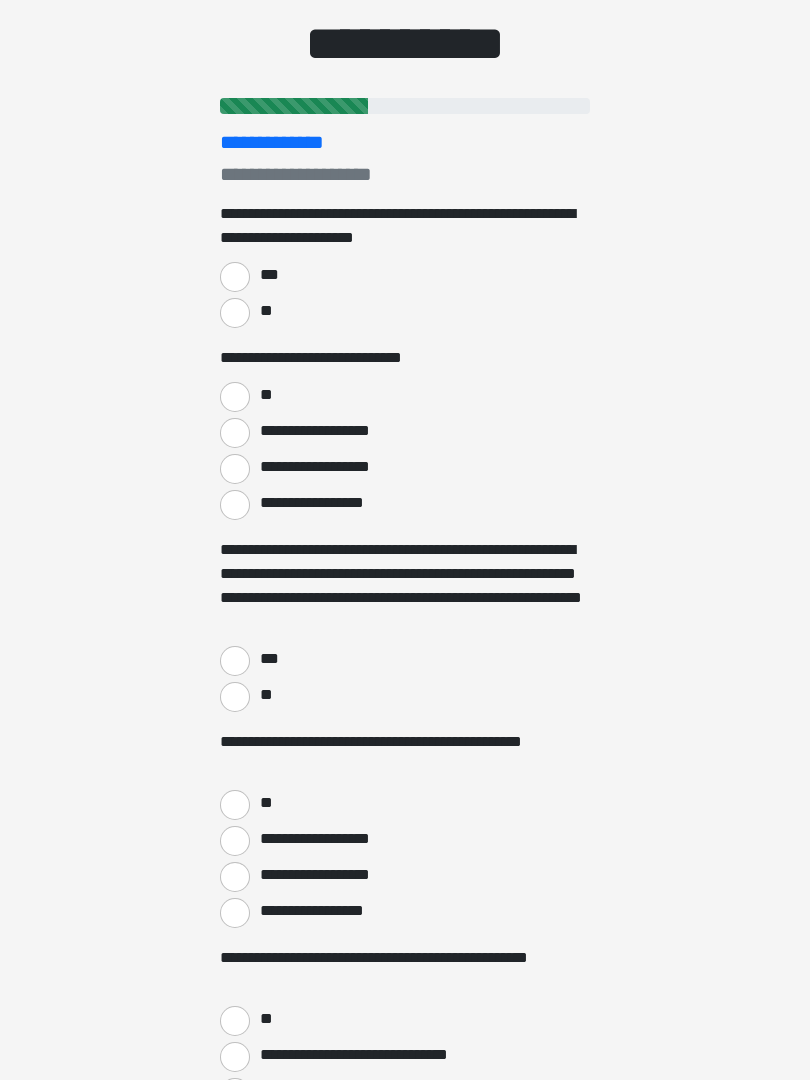 scroll, scrollTop: 0, scrollLeft: 0, axis: both 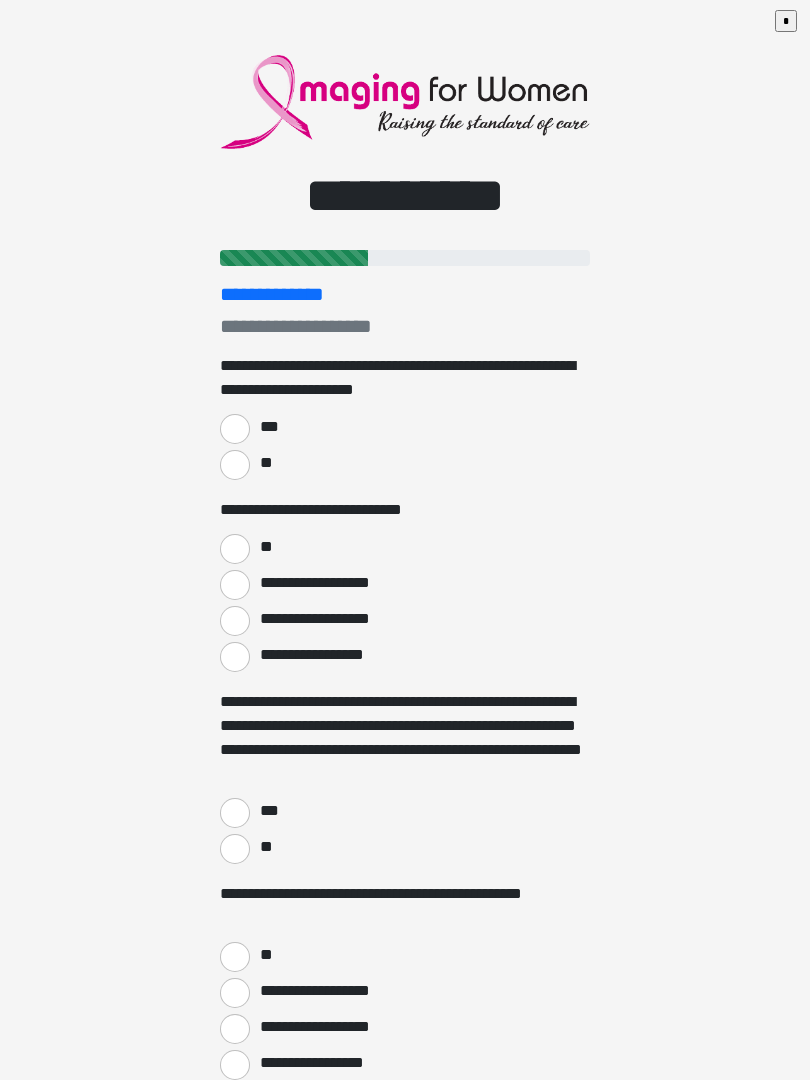 click on "***" at bounding box center (235, 429) 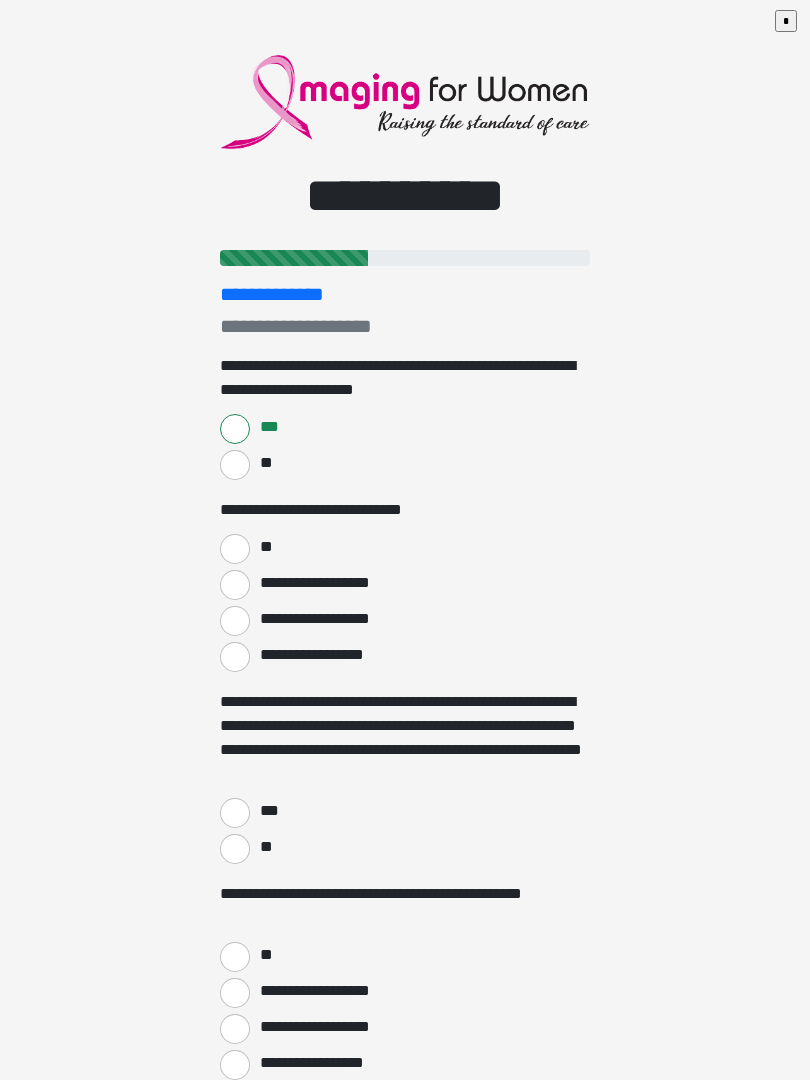 click on "**" at bounding box center [235, 549] 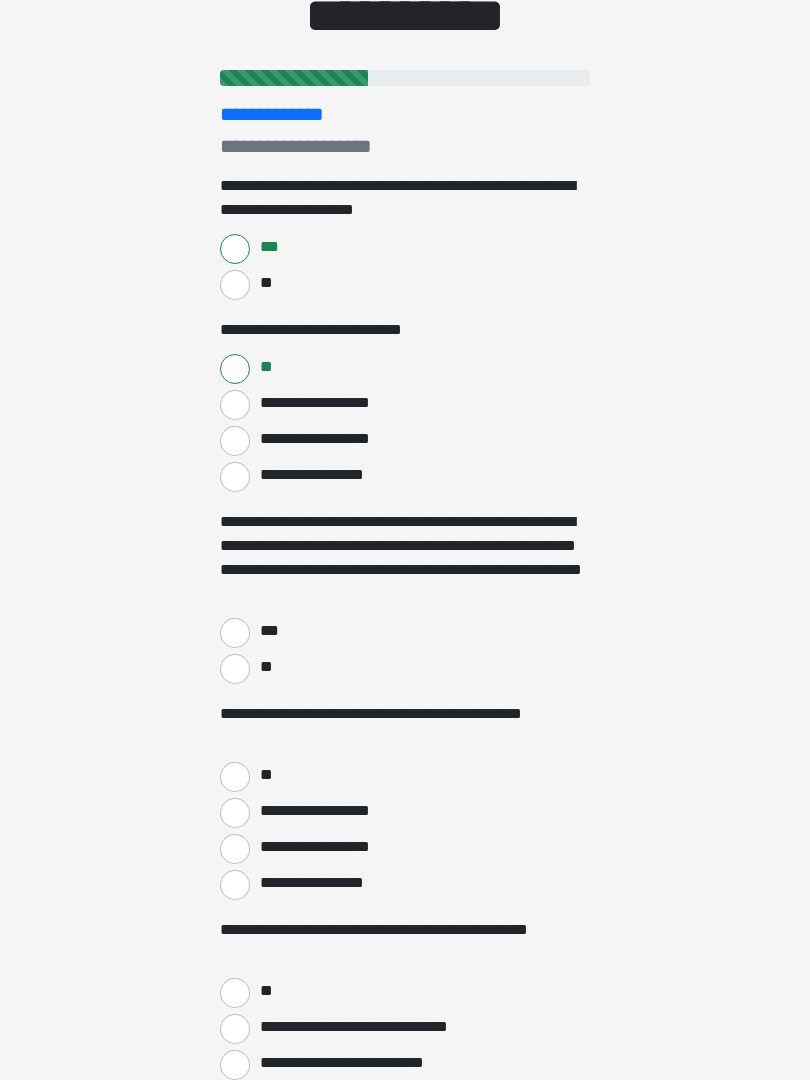 scroll, scrollTop: 183, scrollLeft: 0, axis: vertical 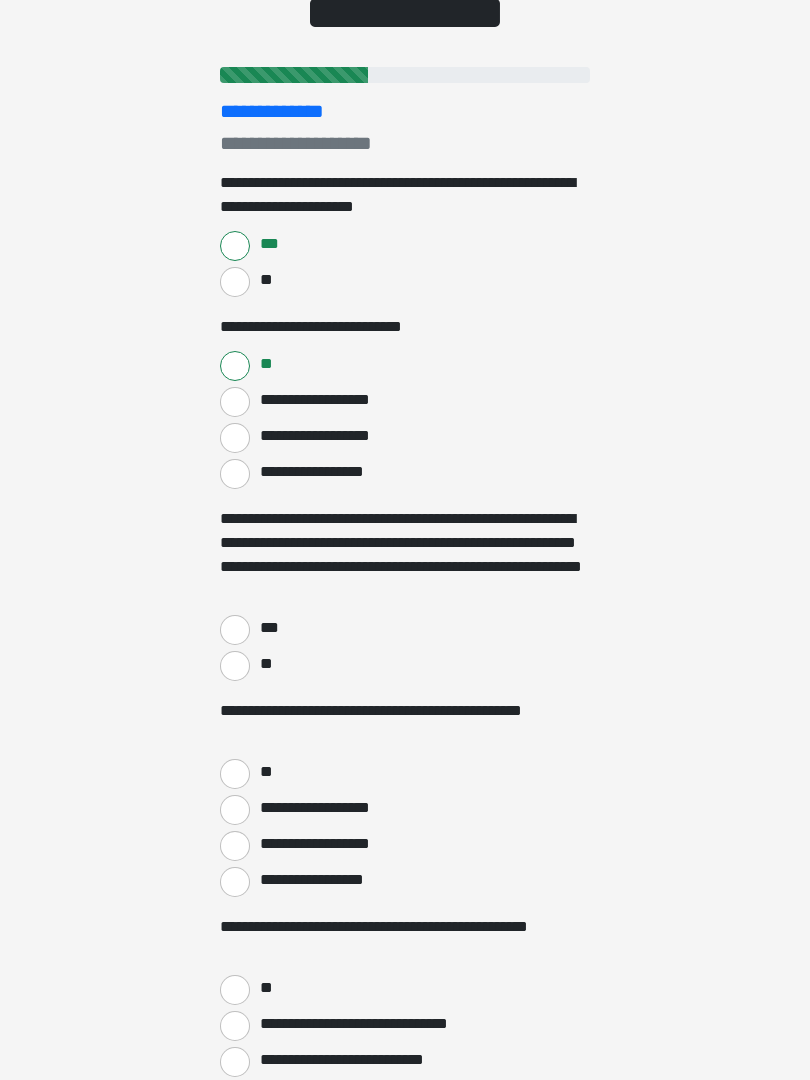 click on "***" at bounding box center [235, 630] 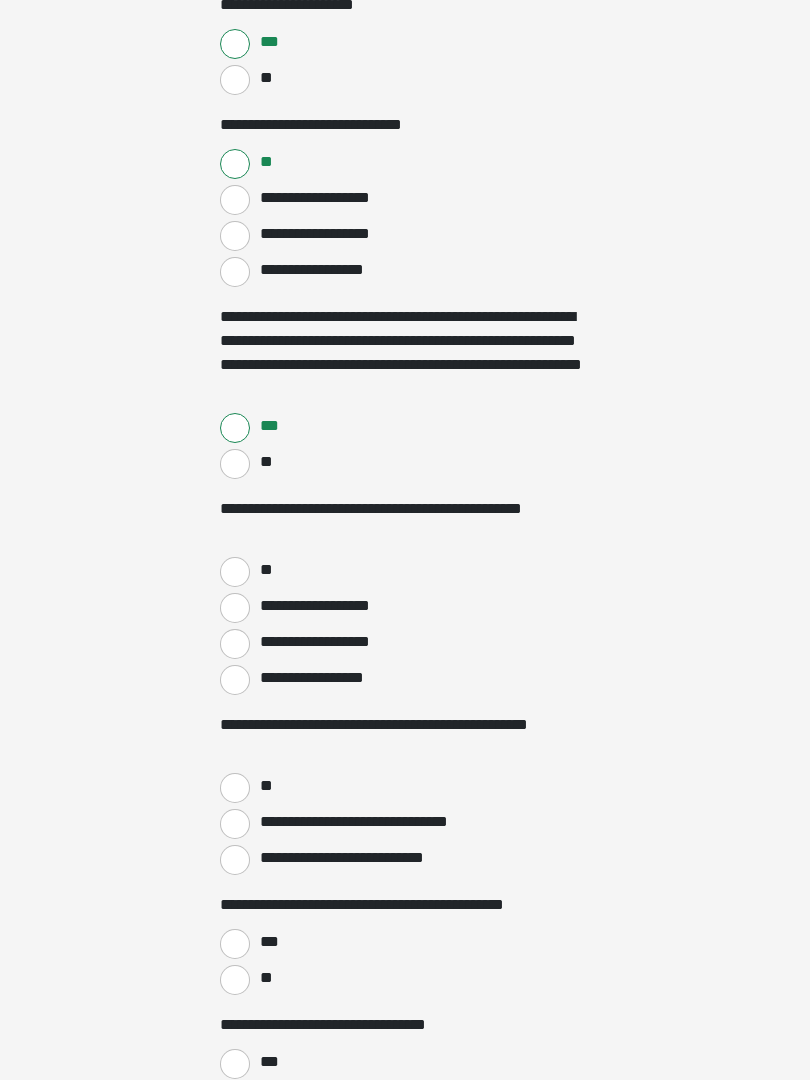 scroll, scrollTop: 395, scrollLeft: 0, axis: vertical 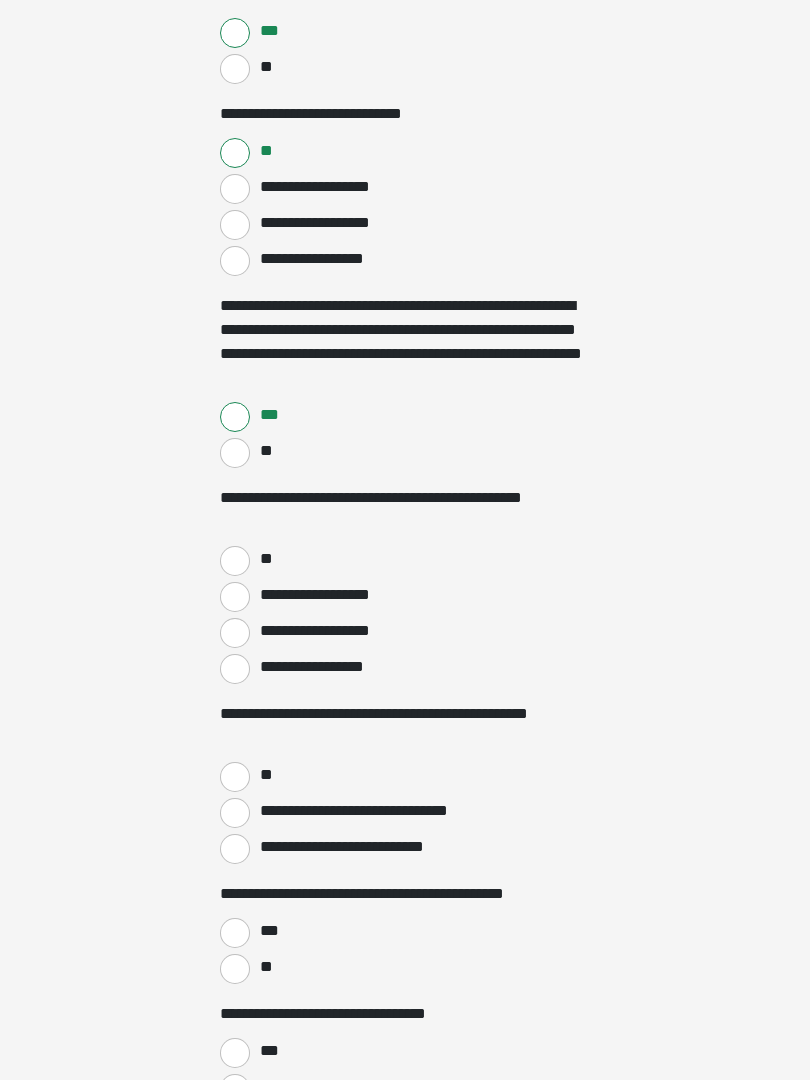 click on "**" at bounding box center [235, 562] 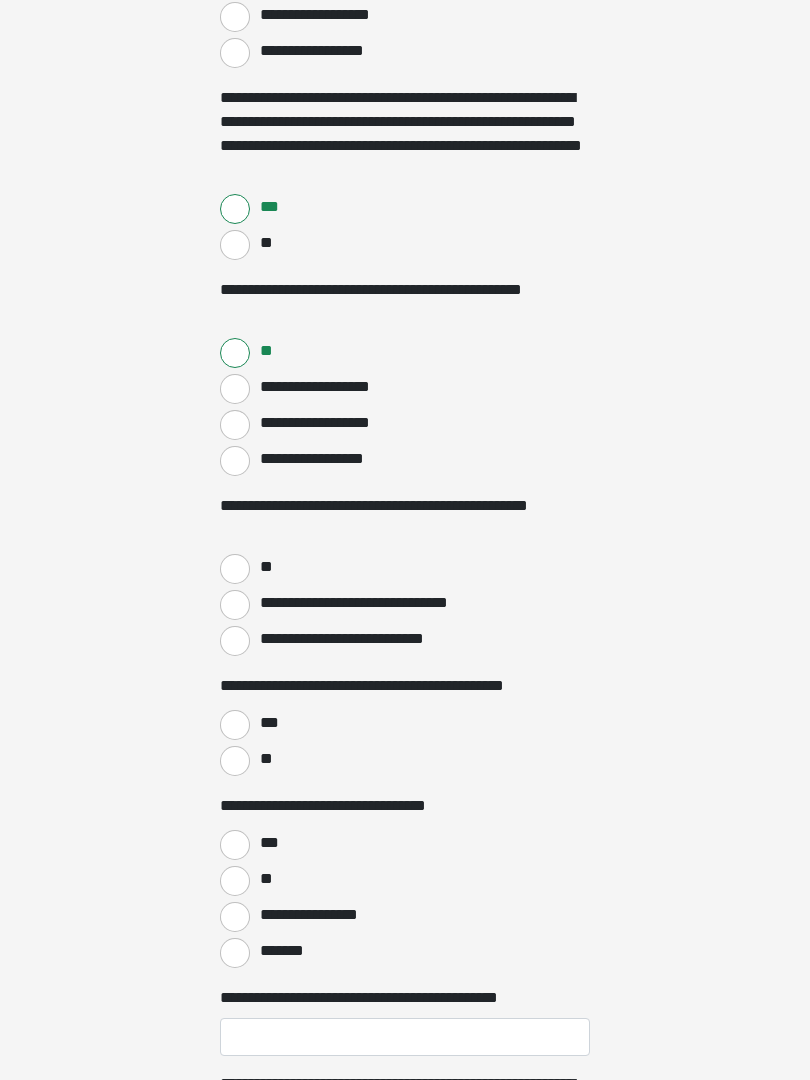 scroll, scrollTop: 613, scrollLeft: 0, axis: vertical 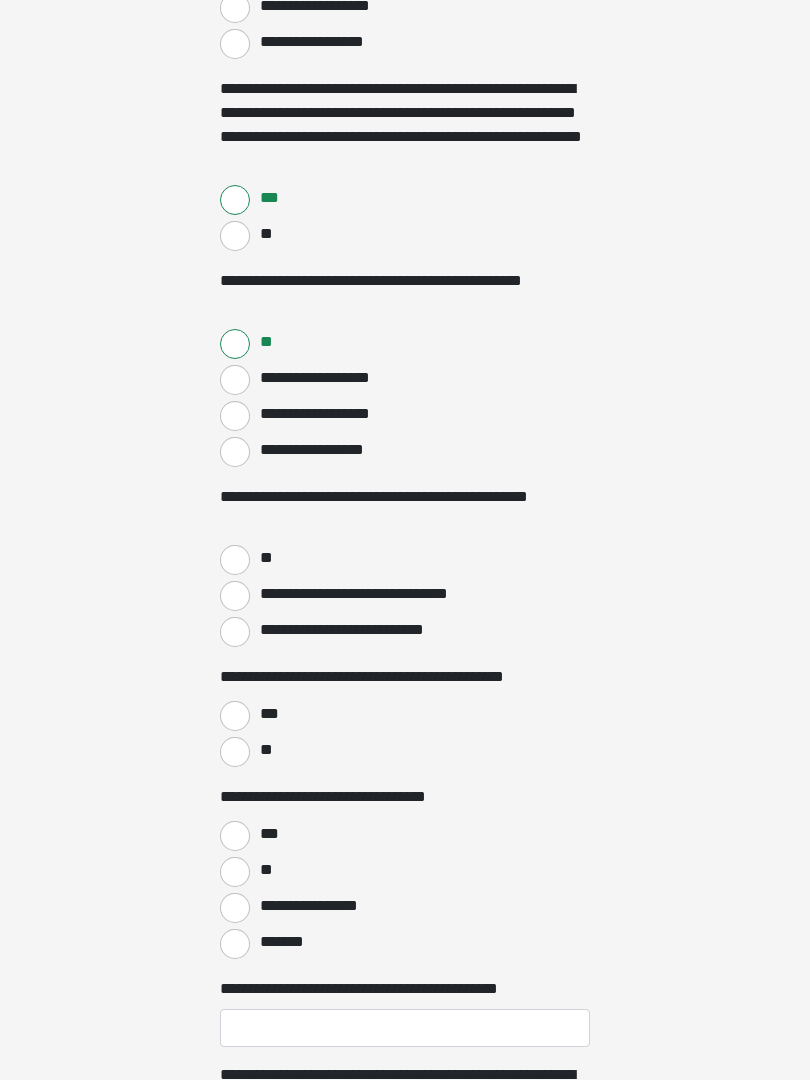 click on "**" at bounding box center (235, 560) 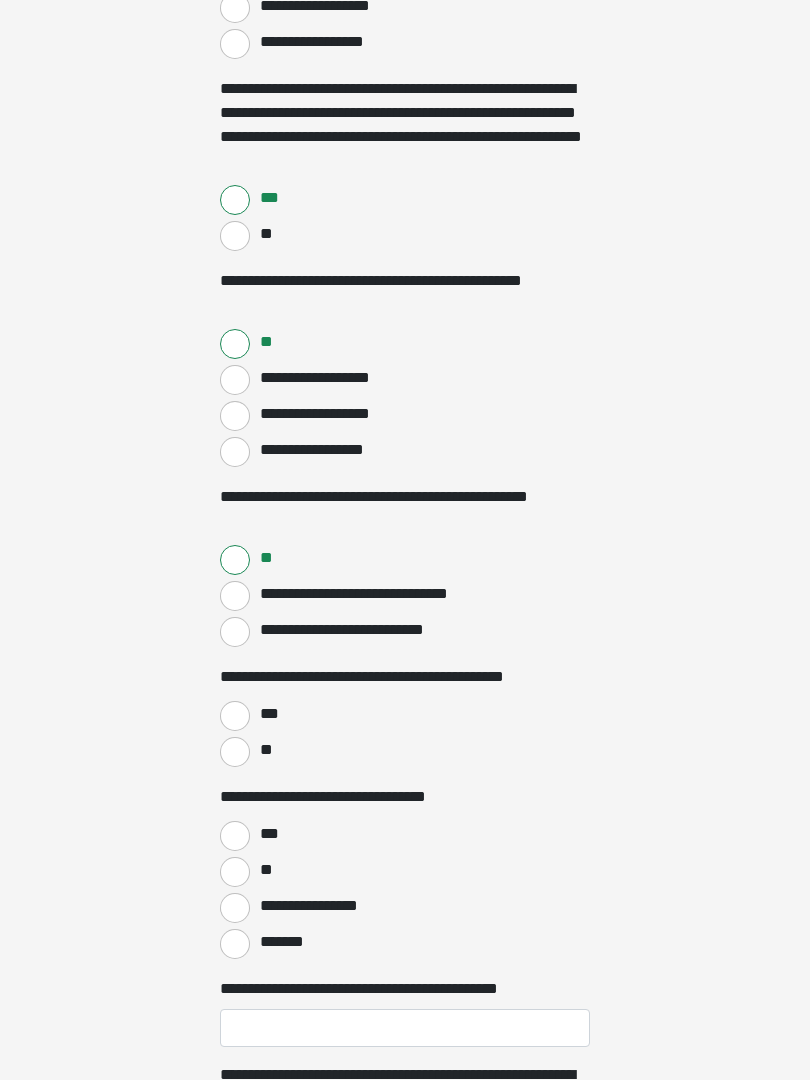 click on "***" at bounding box center [235, 716] 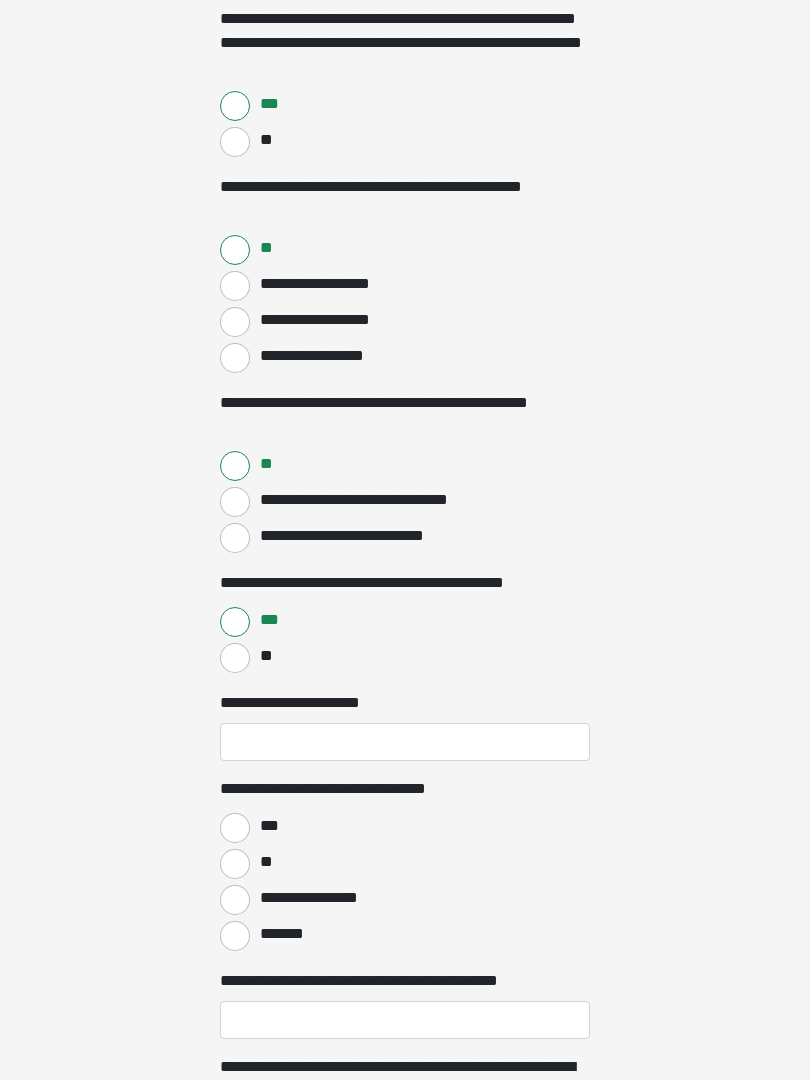 scroll, scrollTop: 721, scrollLeft: 0, axis: vertical 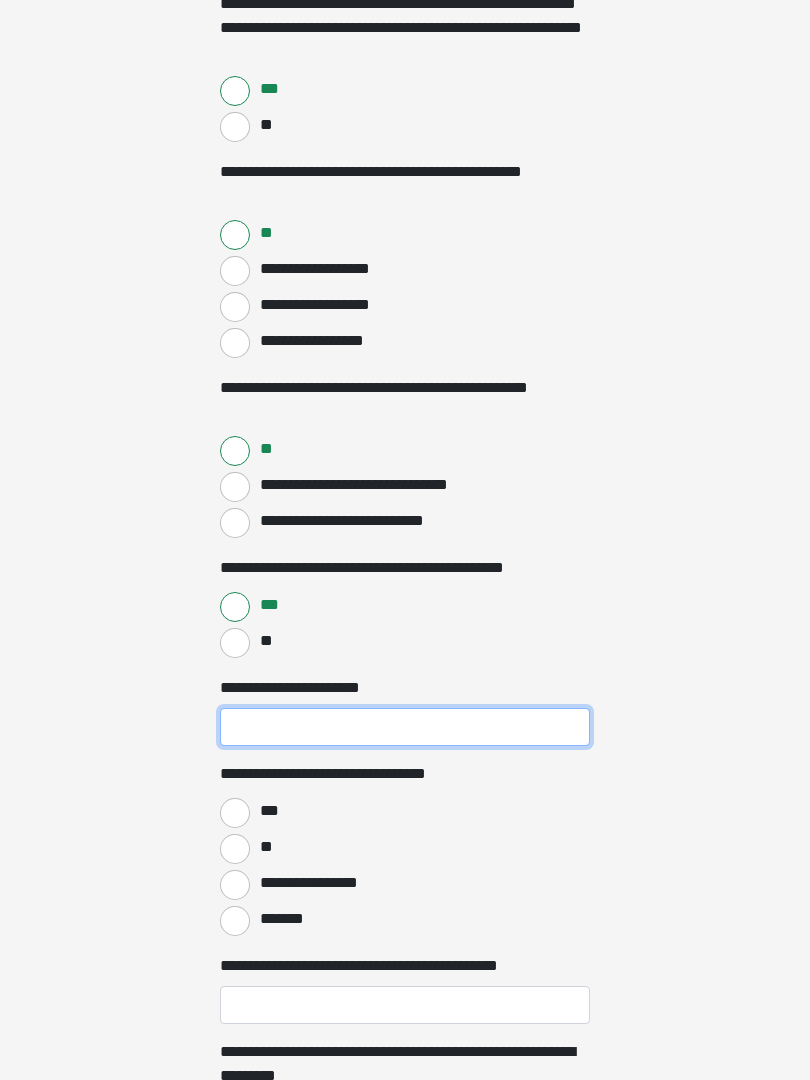 click on "**********" at bounding box center [405, 728] 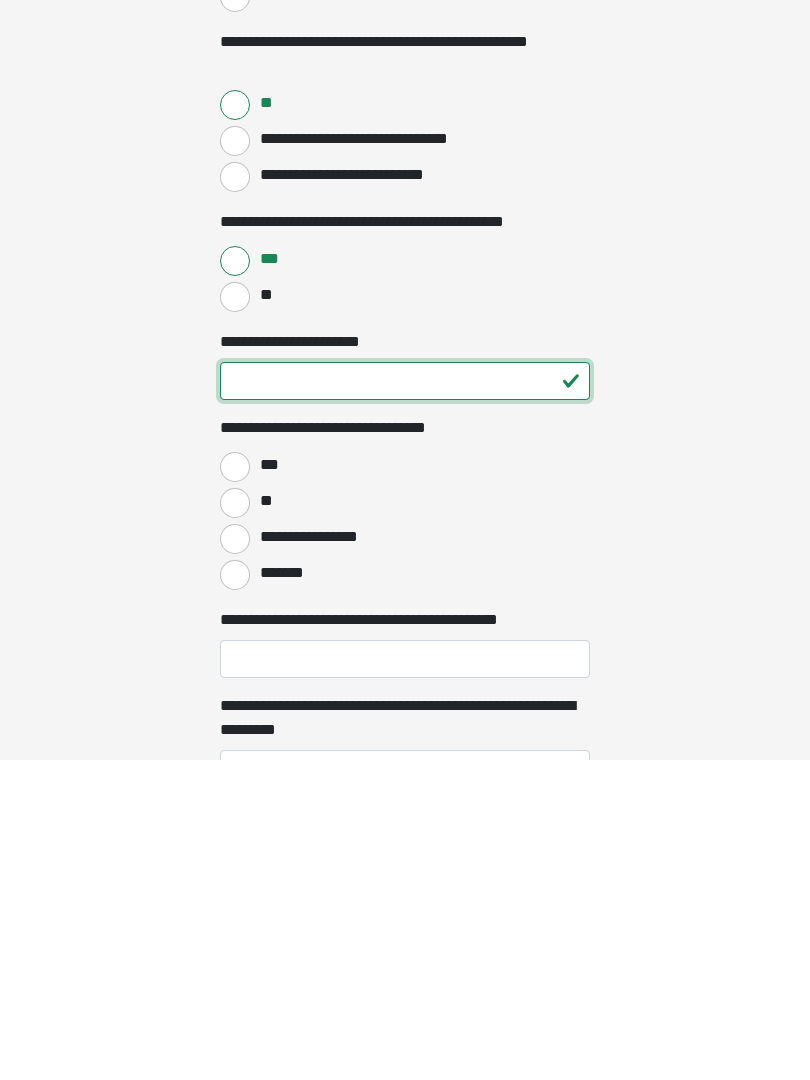 type on "**" 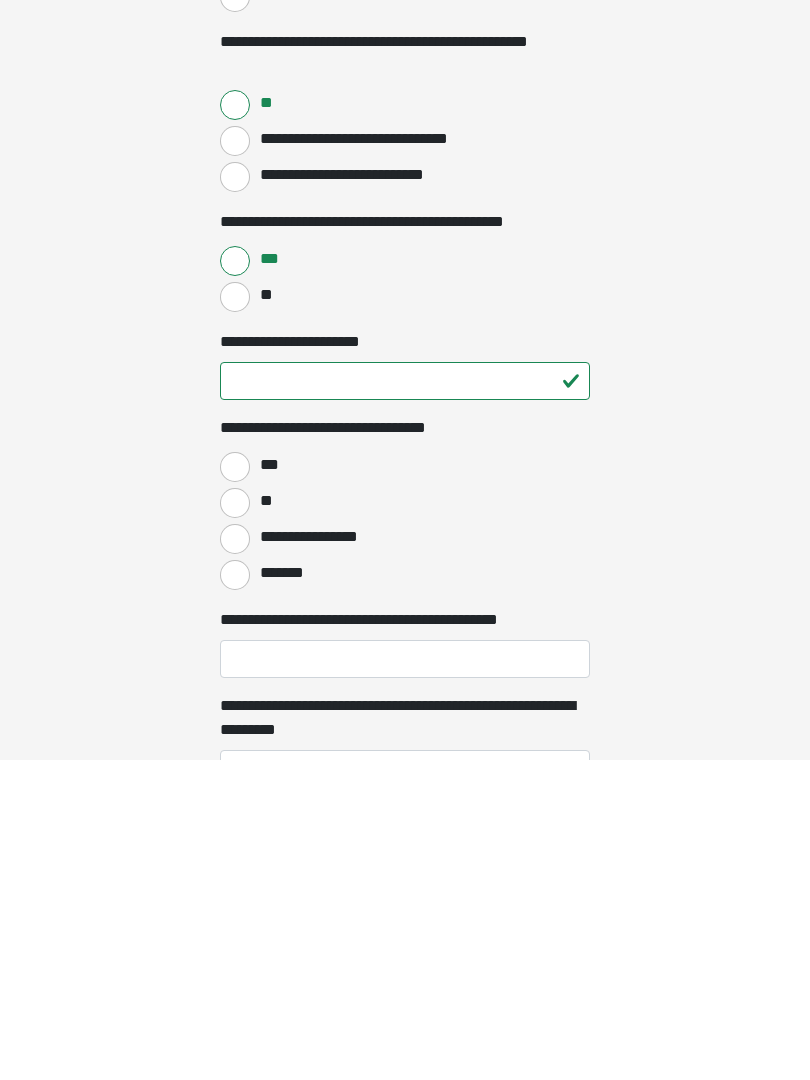 click on "***" at bounding box center [235, 787] 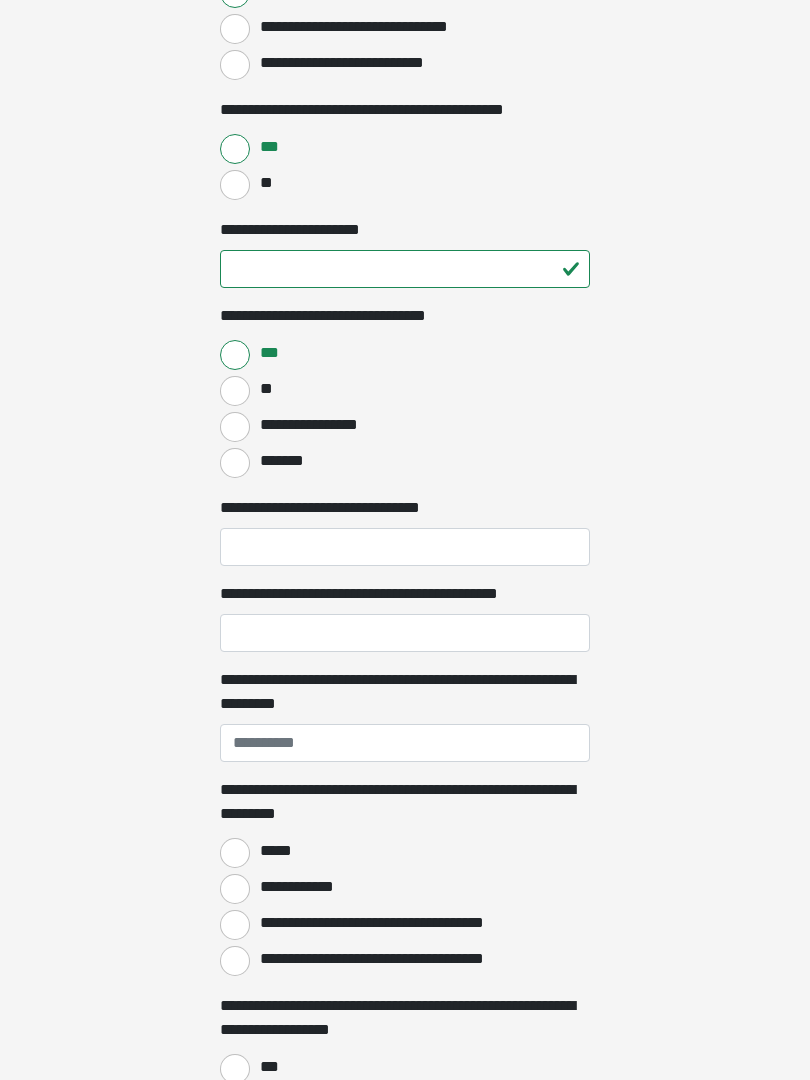 scroll, scrollTop: 1189, scrollLeft: 0, axis: vertical 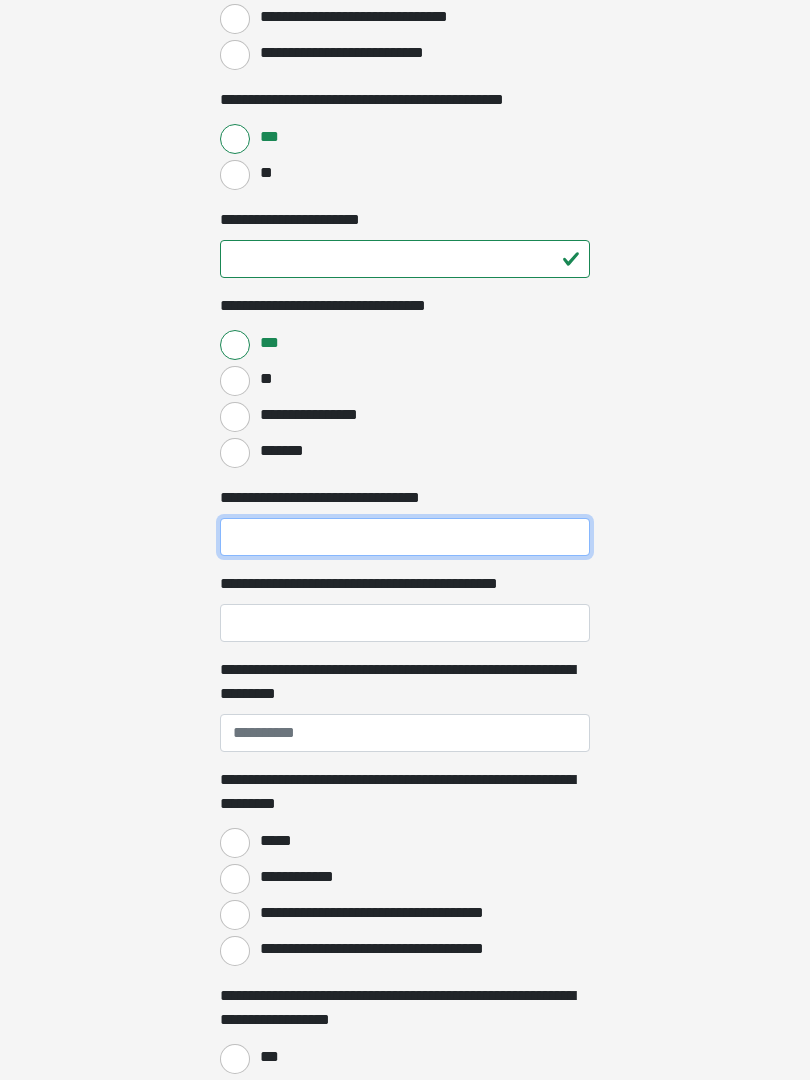 click on "**********" at bounding box center (405, 538) 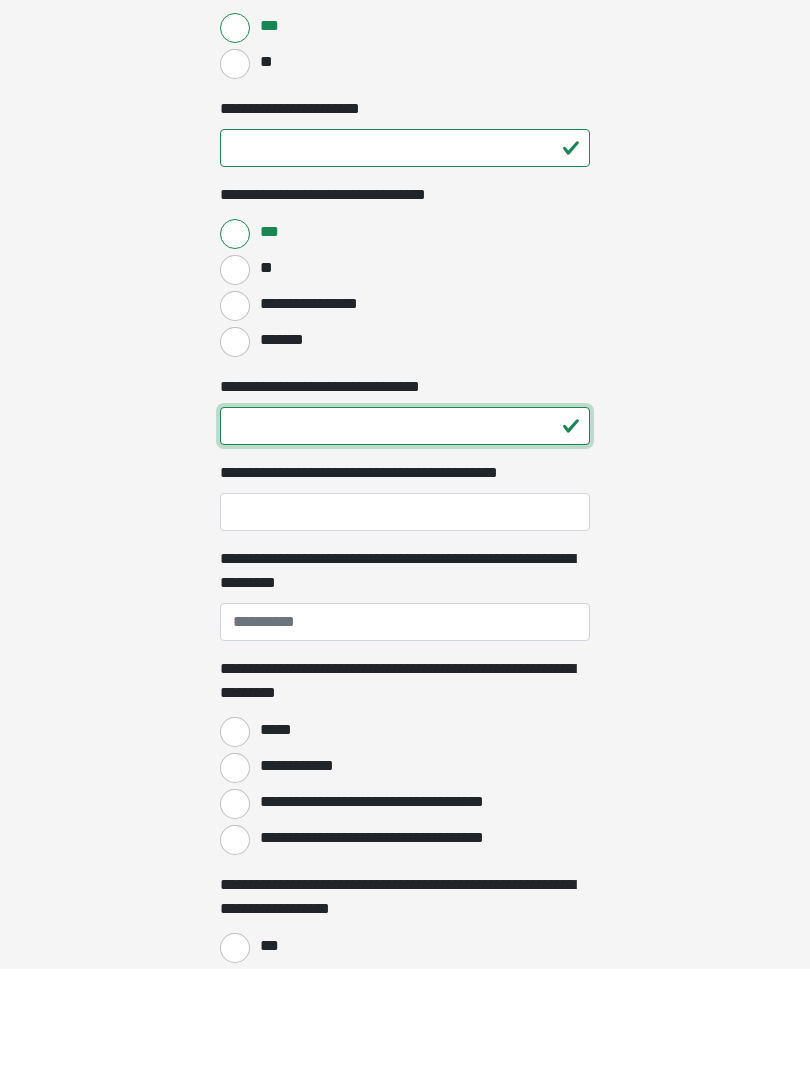 type on "**" 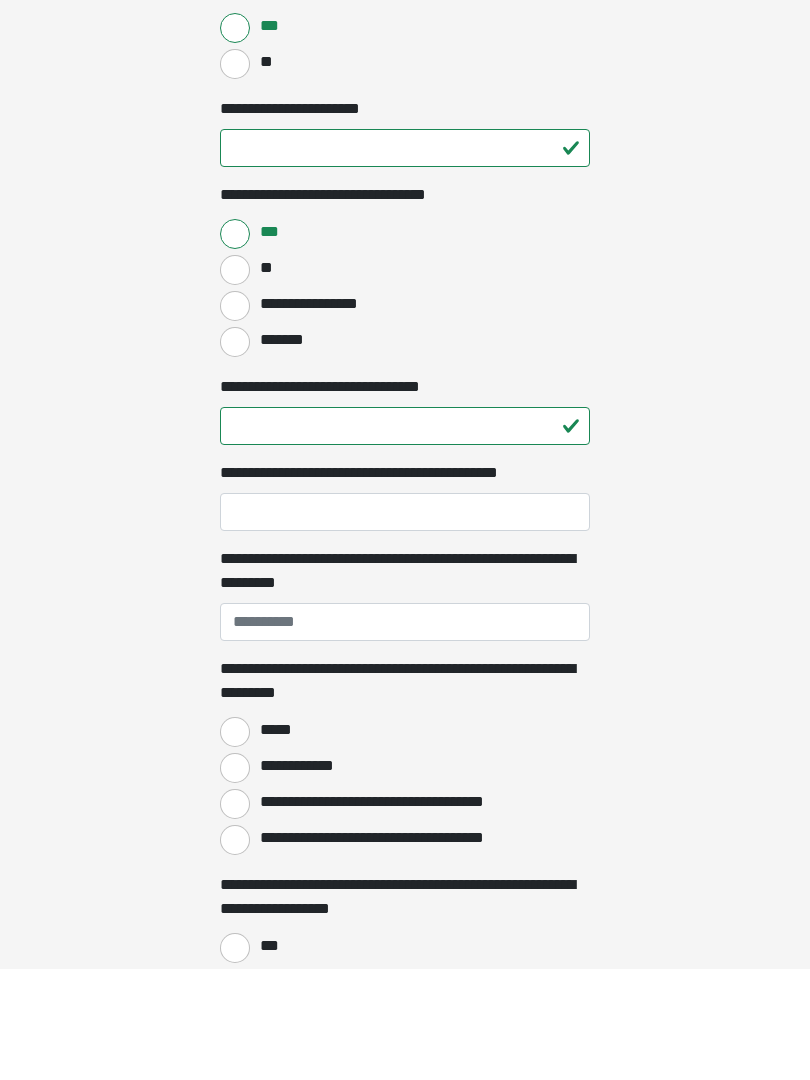 click on "**********" at bounding box center [405, 624] 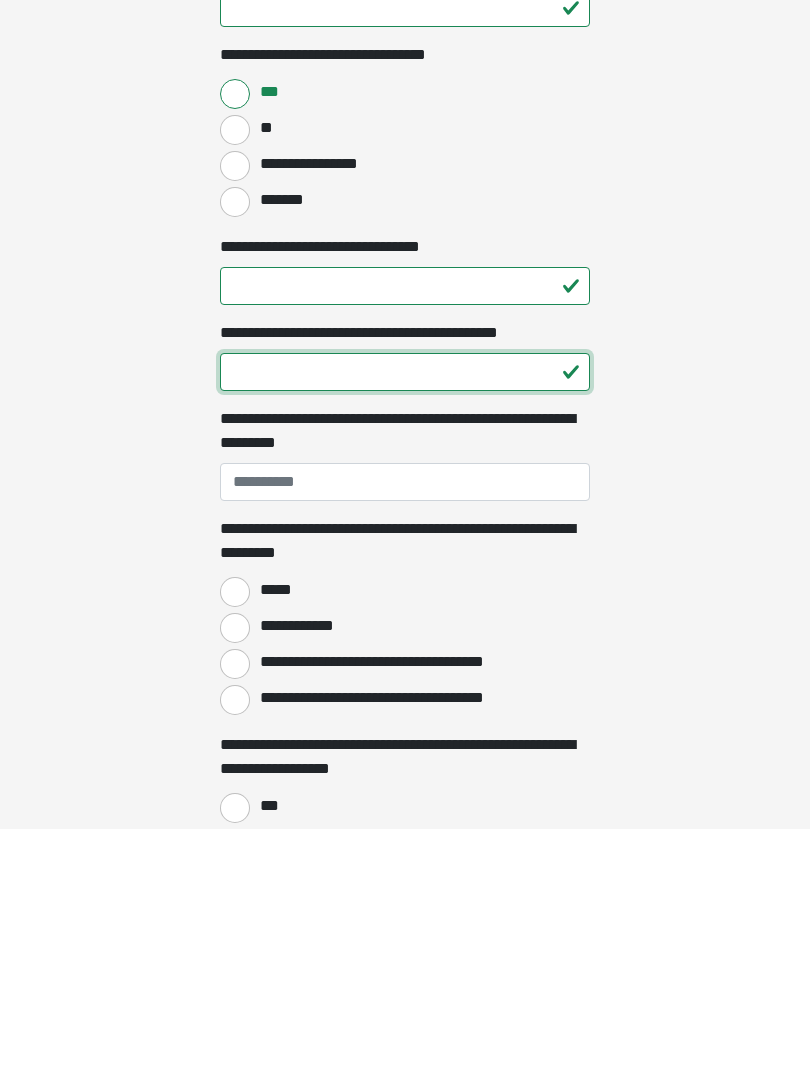 type on "**" 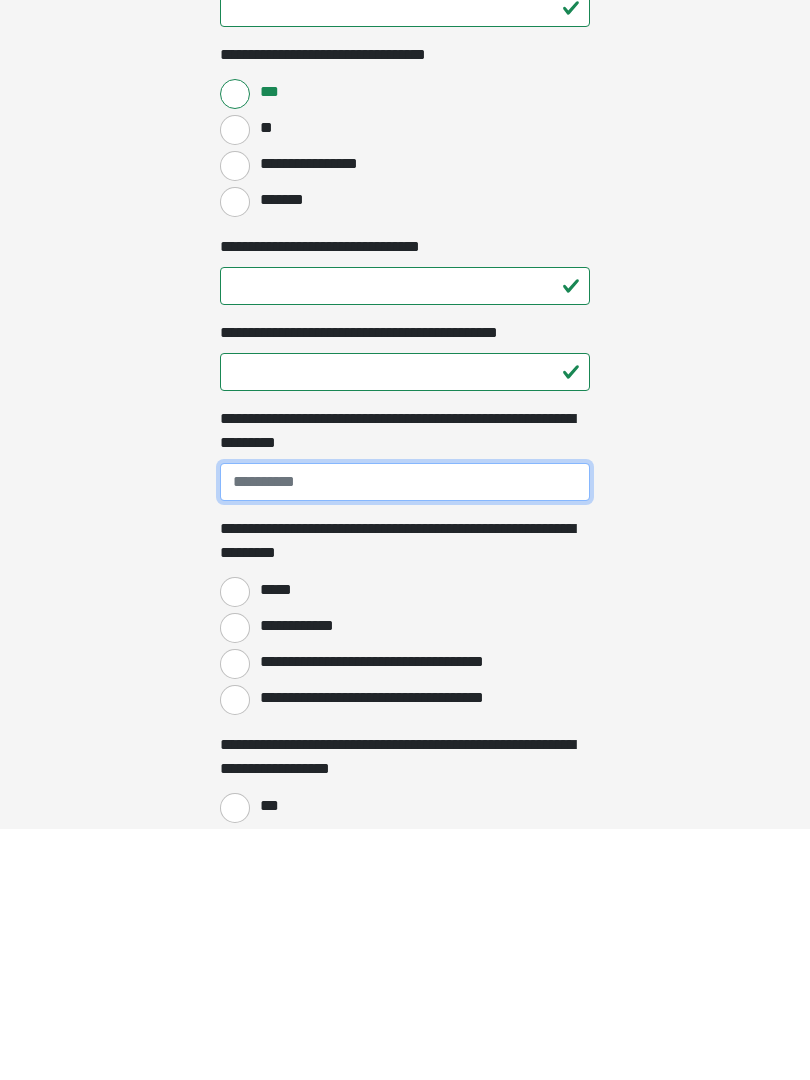 click on "**********" at bounding box center [405, 734] 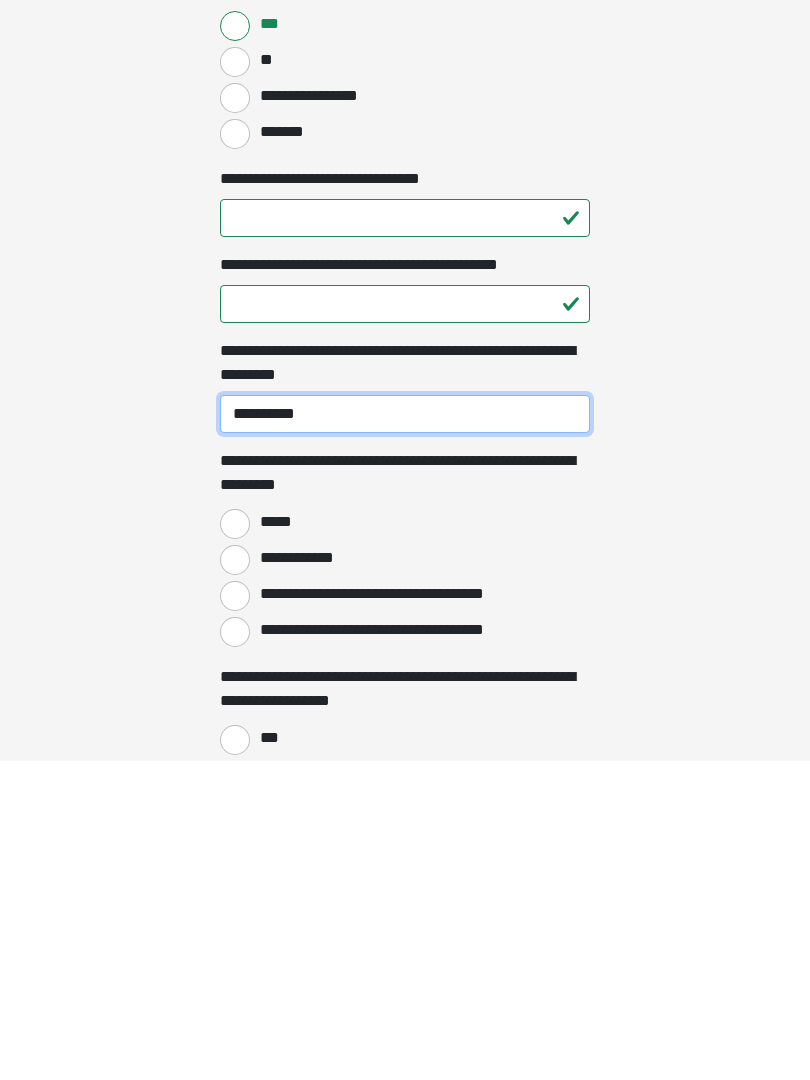 scroll, scrollTop: 1200, scrollLeft: 0, axis: vertical 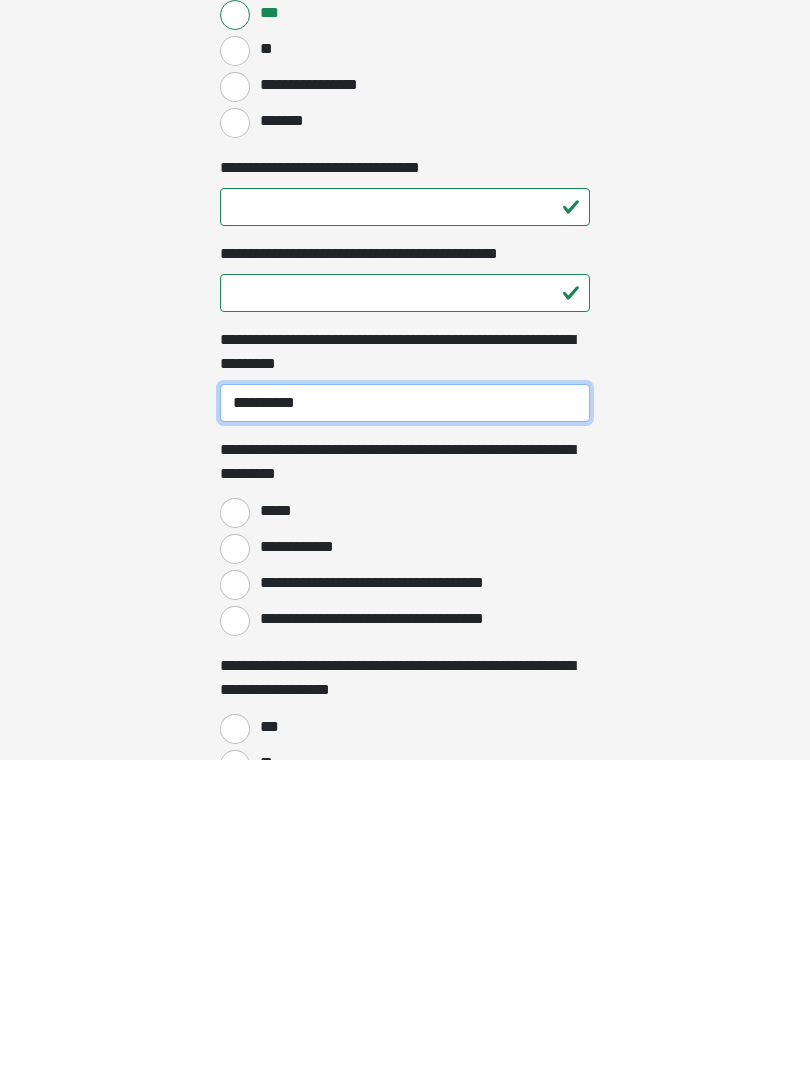 type on "**********" 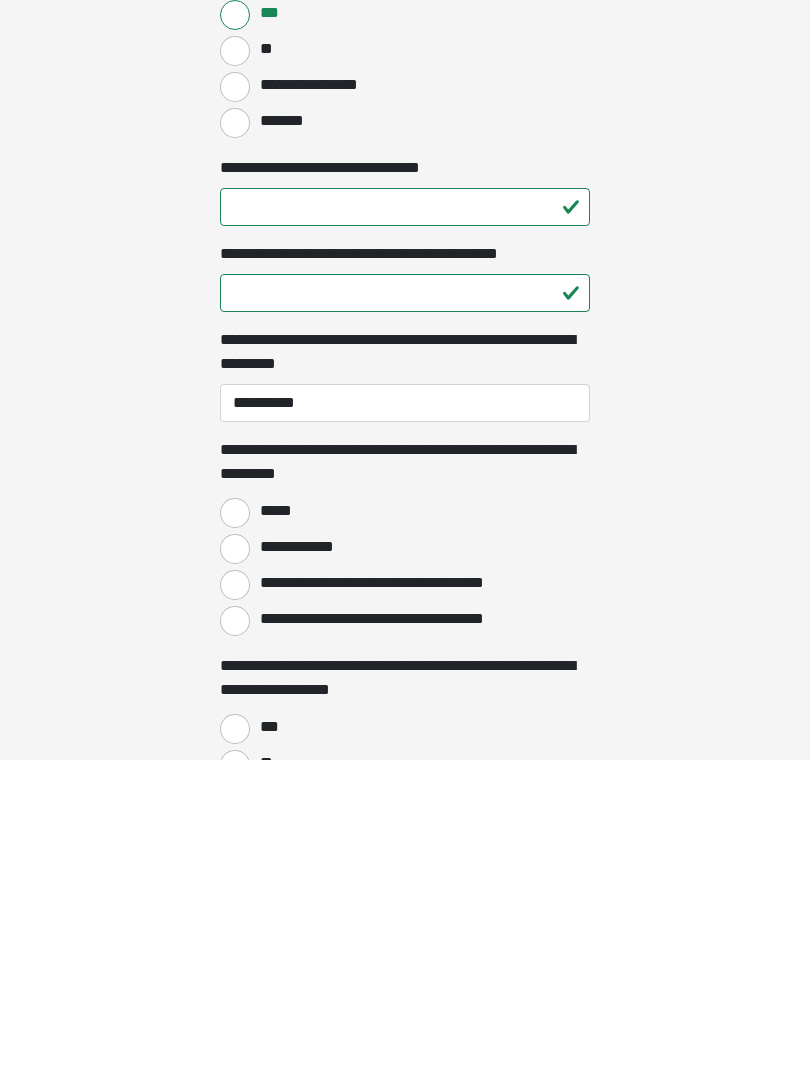 click on "*****" at bounding box center [235, 833] 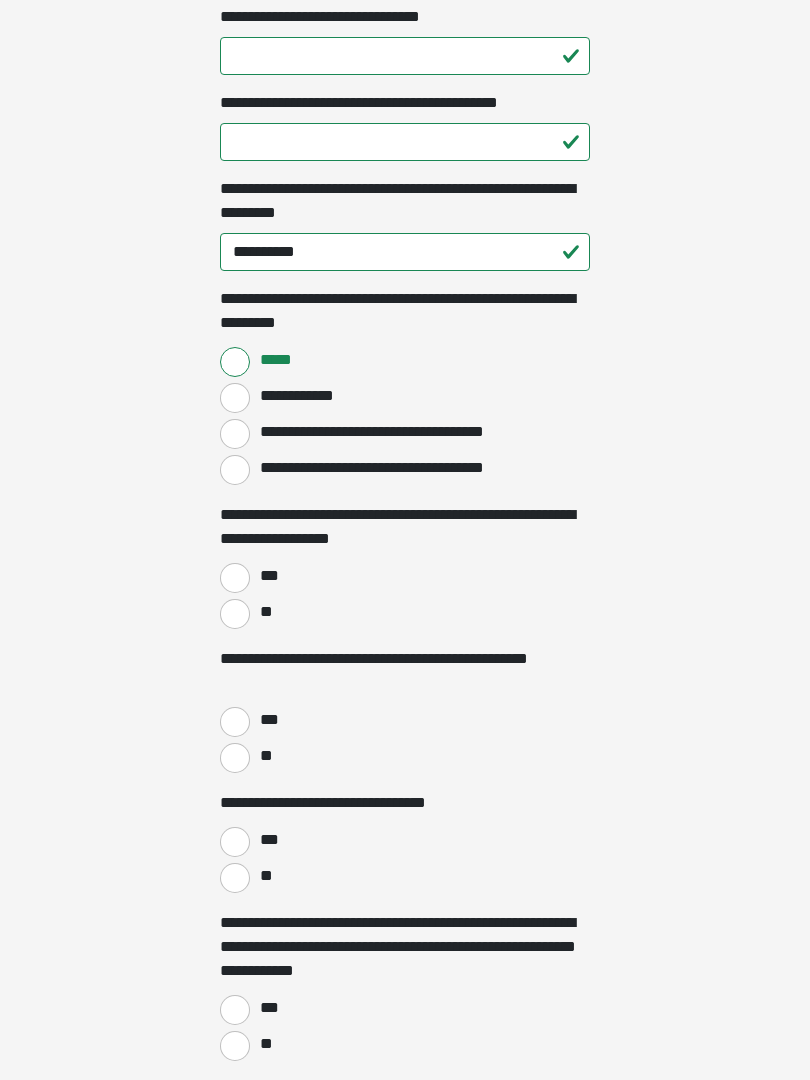 scroll, scrollTop: 1681, scrollLeft: 0, axis: vertical 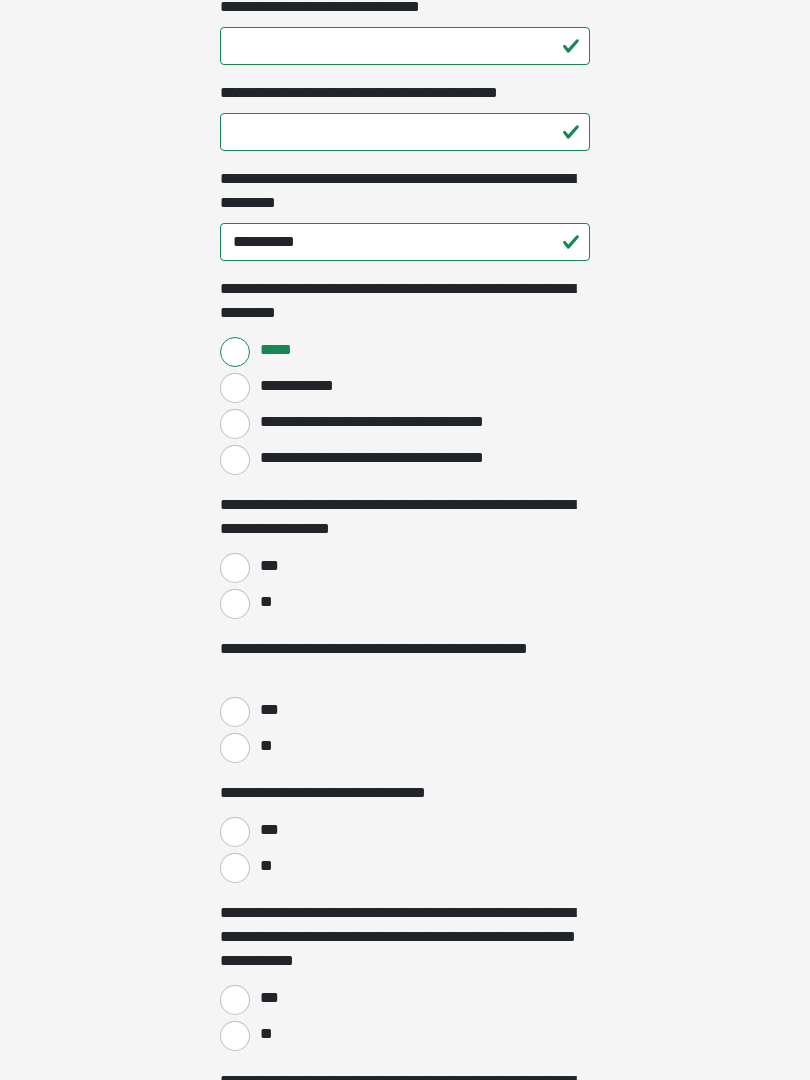 click on "***" at bounding box center (235, 568) 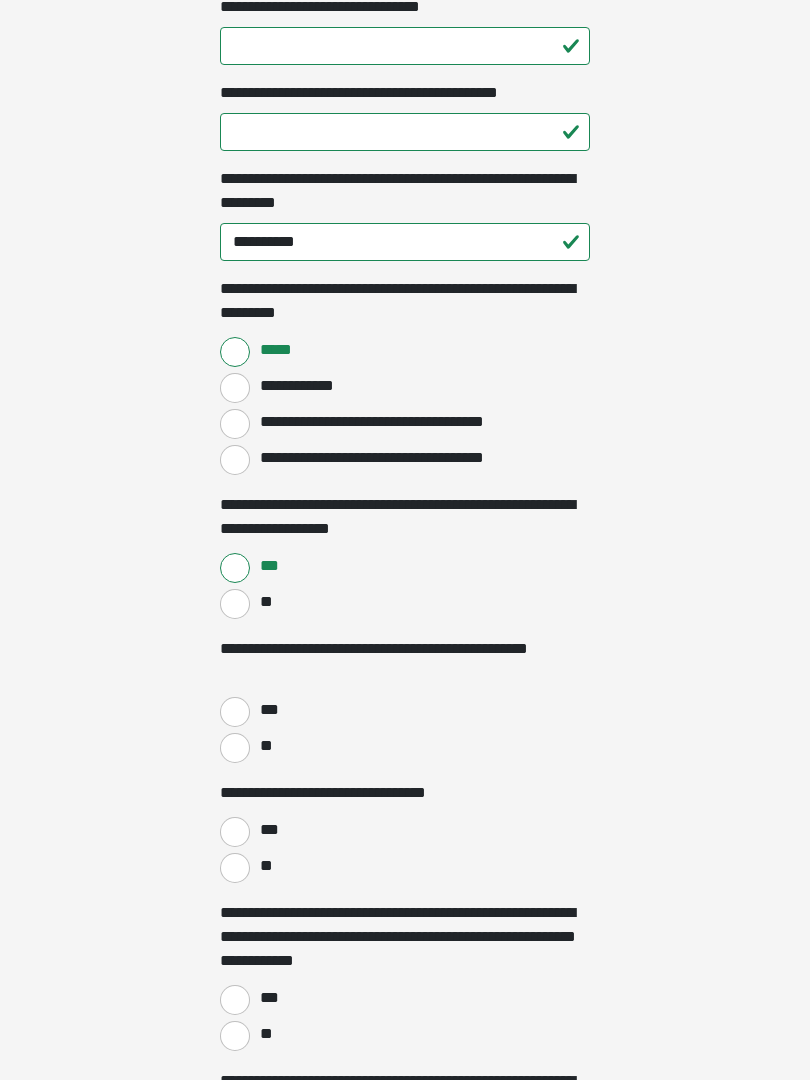 click on "**" at bounding box center [235, 748] 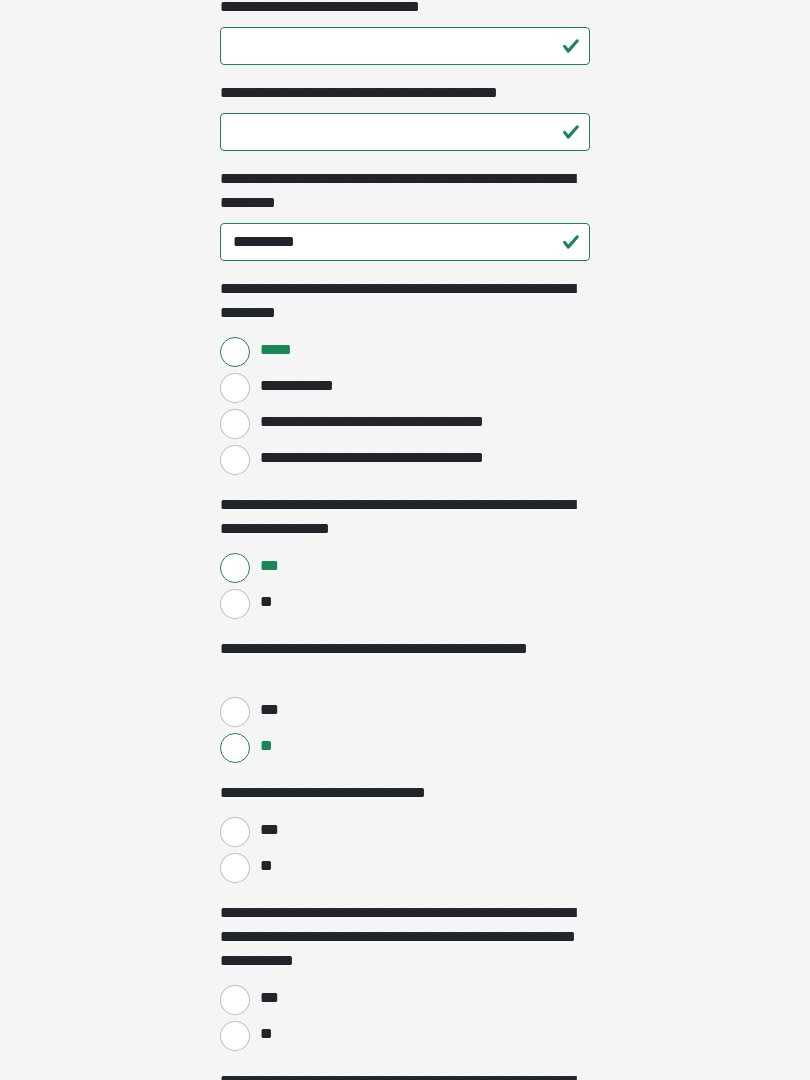 click on "**" at bounding box center (235, 868) 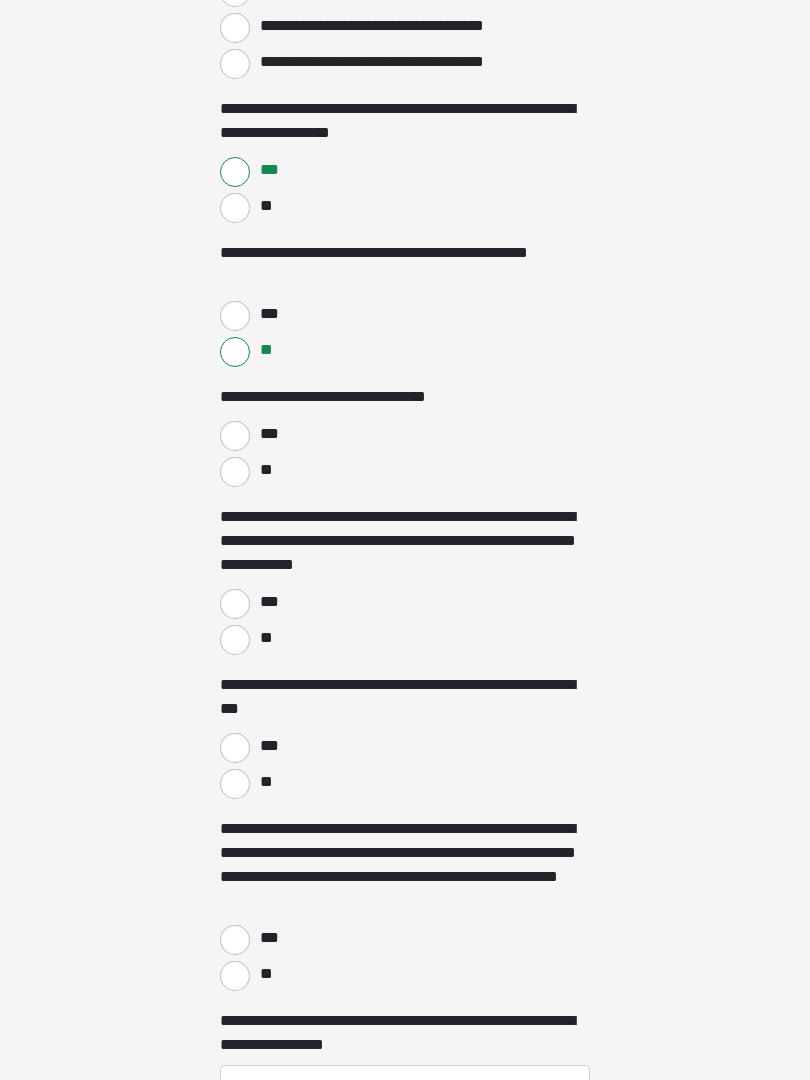scroll, scrollTop: 2081, scrollLeft: 0, axis: vertical 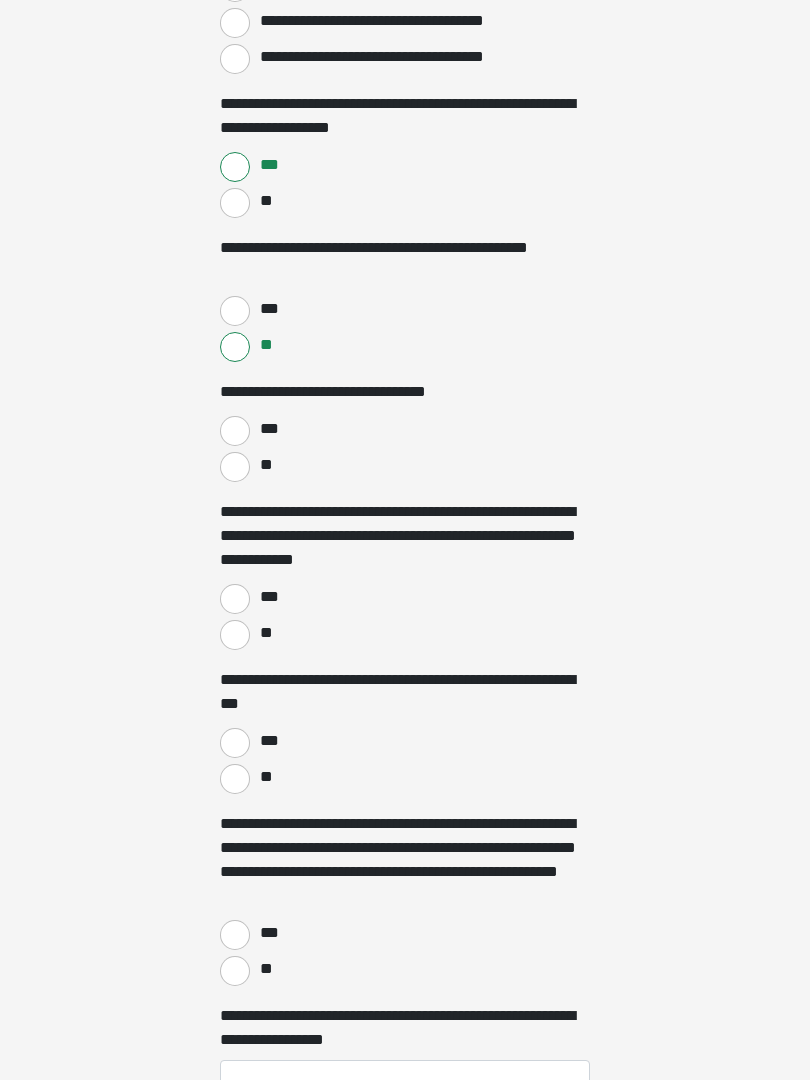 click on "***" at bounding box center [235, 600] 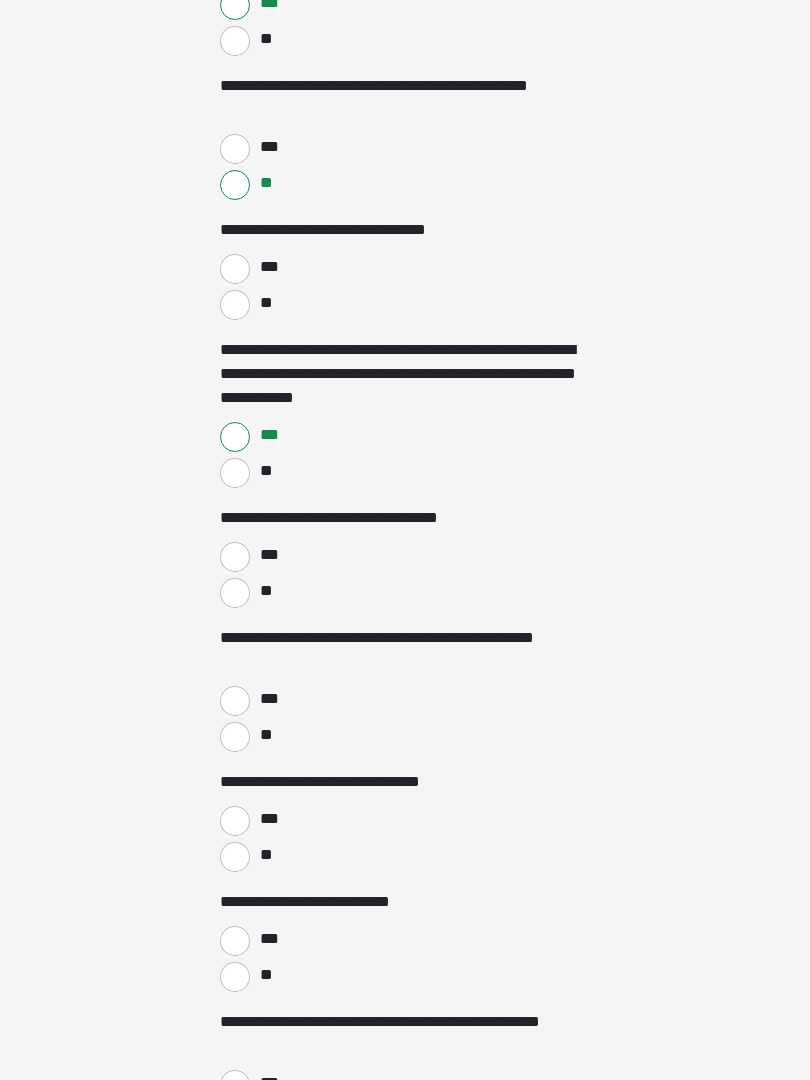 scroll, scrollTop: 2245, scrollLeft: 0, axis: vertical 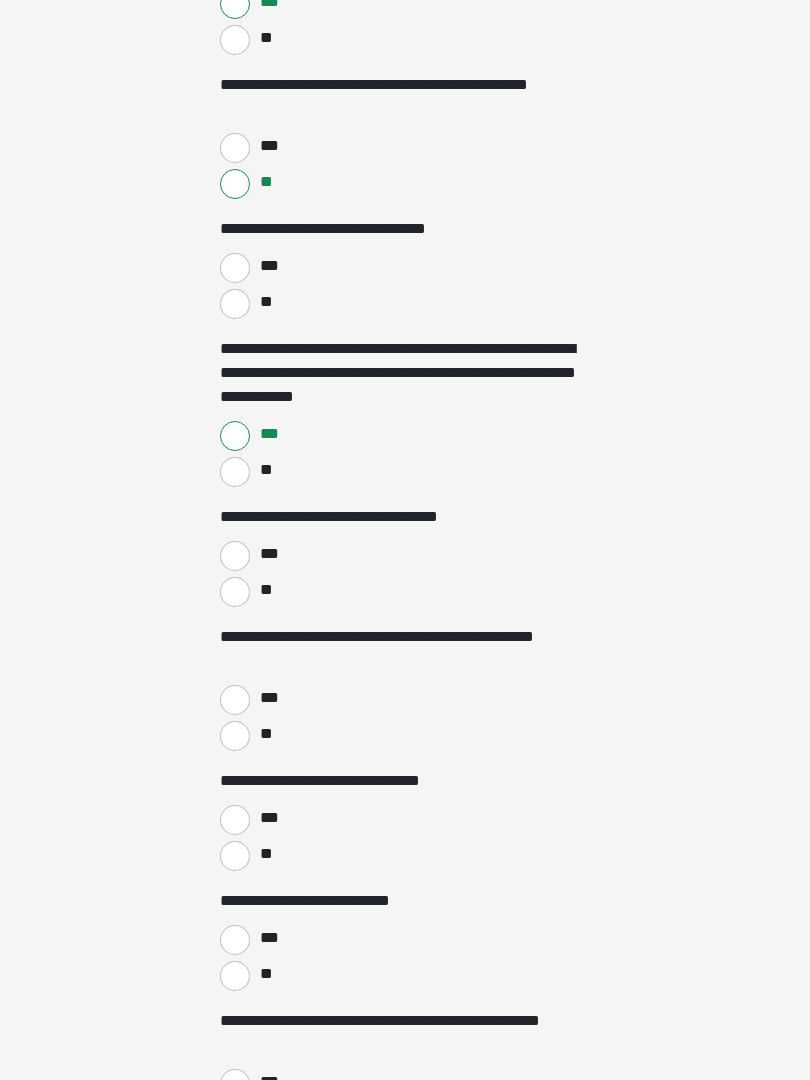 click on "**" at bounding box center (235, 592) 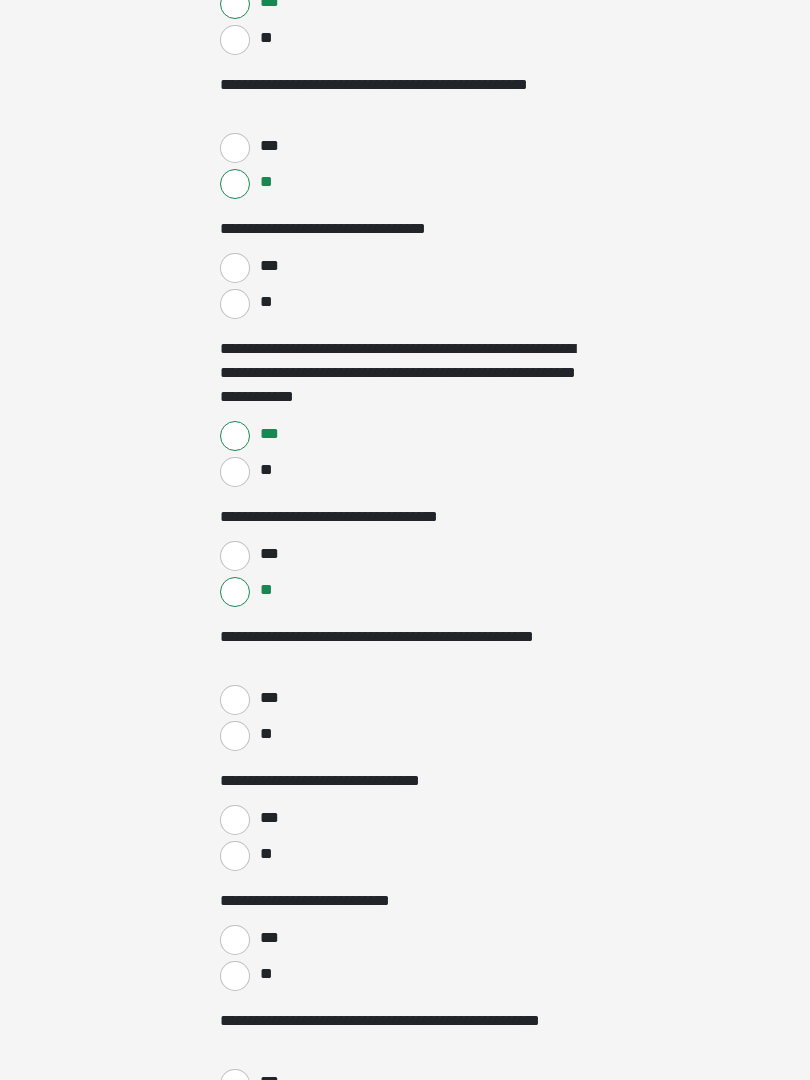 click on "***" at bounding box center (235, 700) 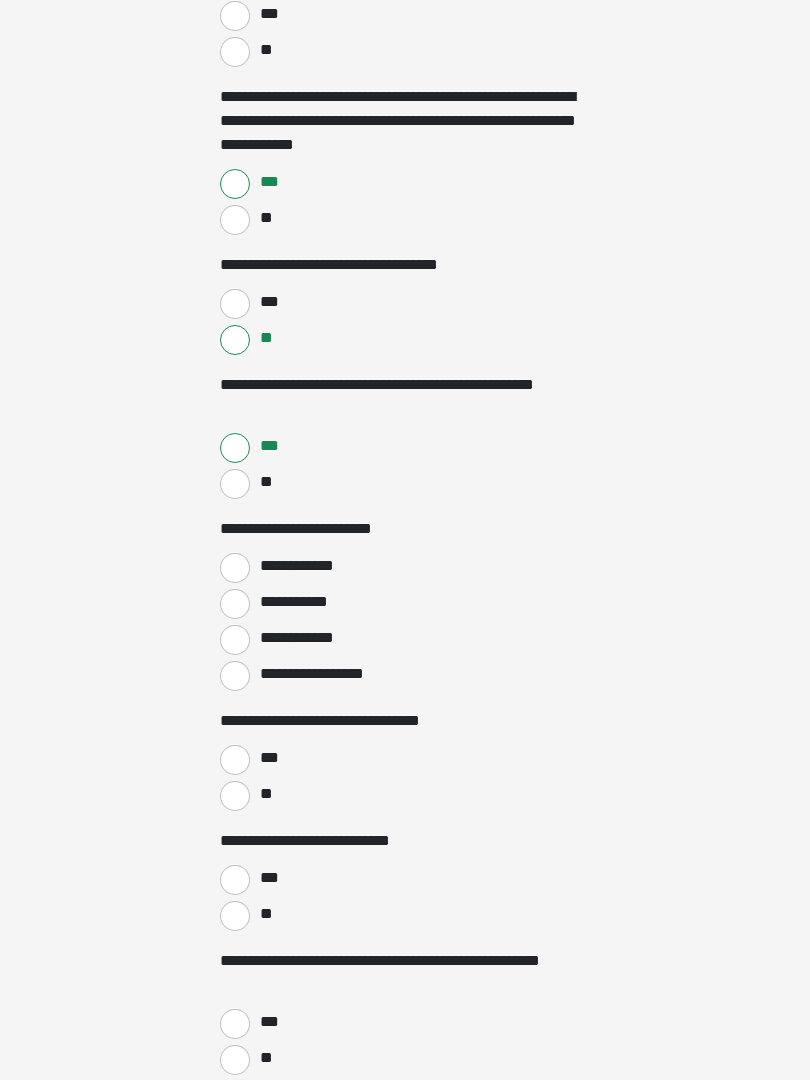 scroll, scrollTop: 2508, scrollLeft: 0, axis: vertical 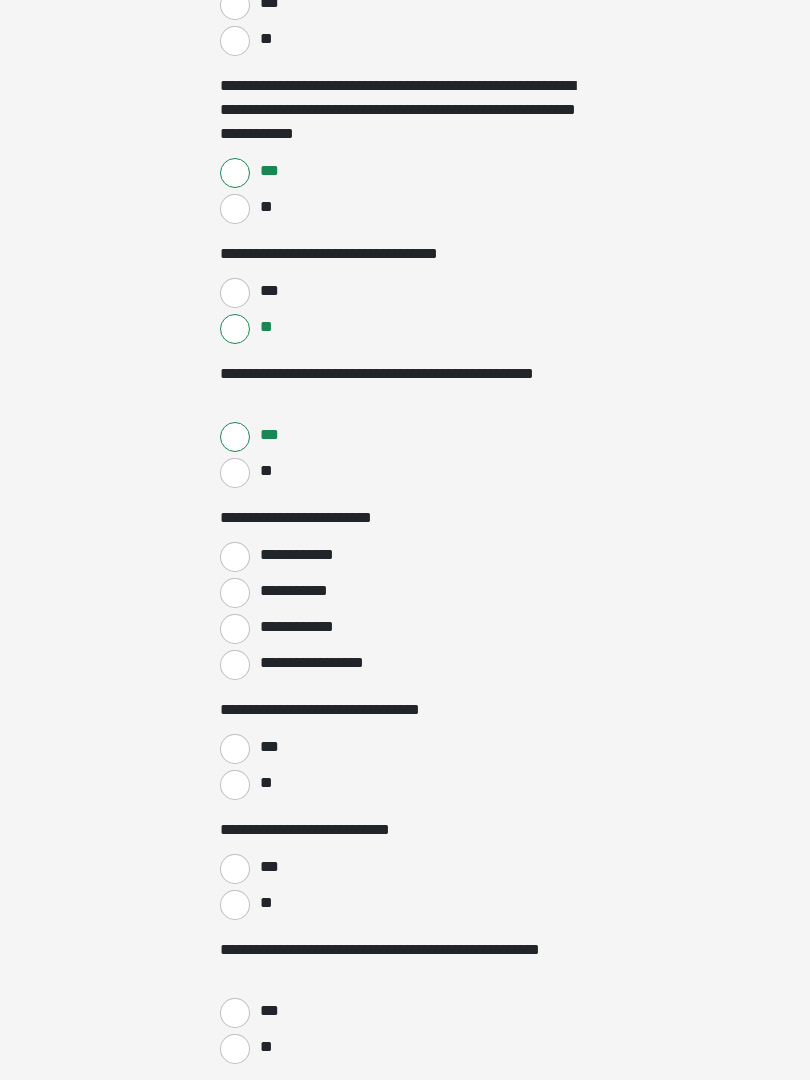 click on "**********" at bounding box center [235, 665] 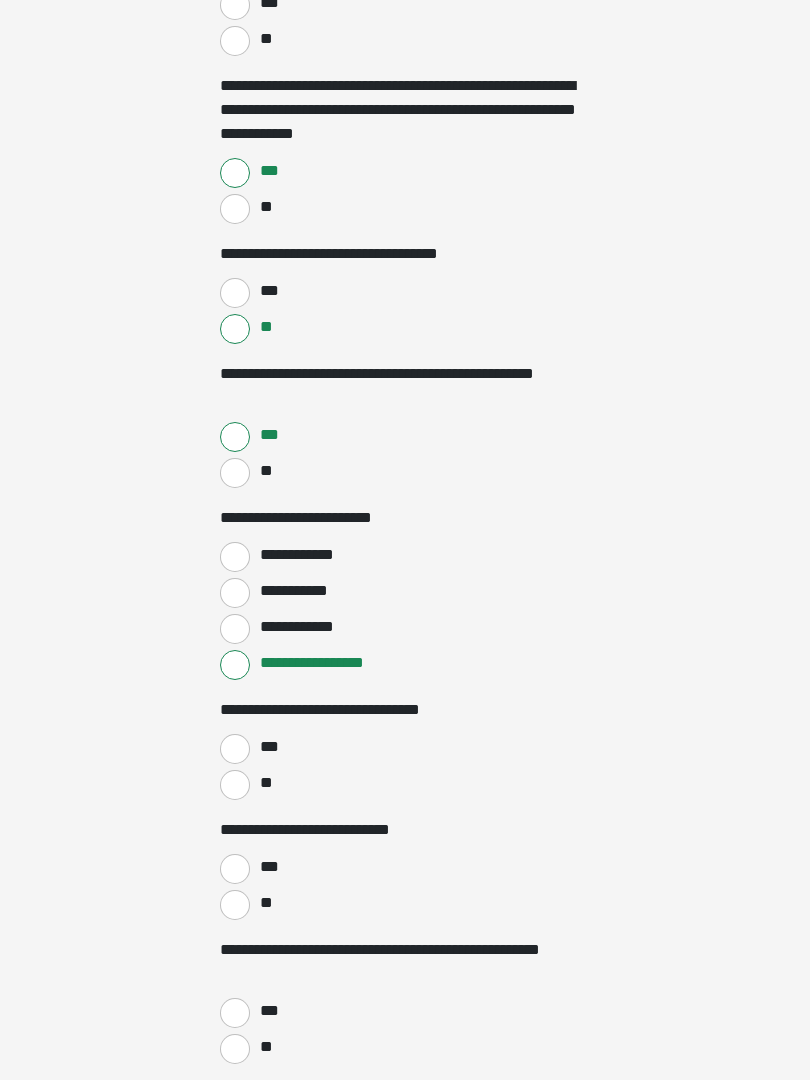 click on "**" at bounding box center [235, 785] 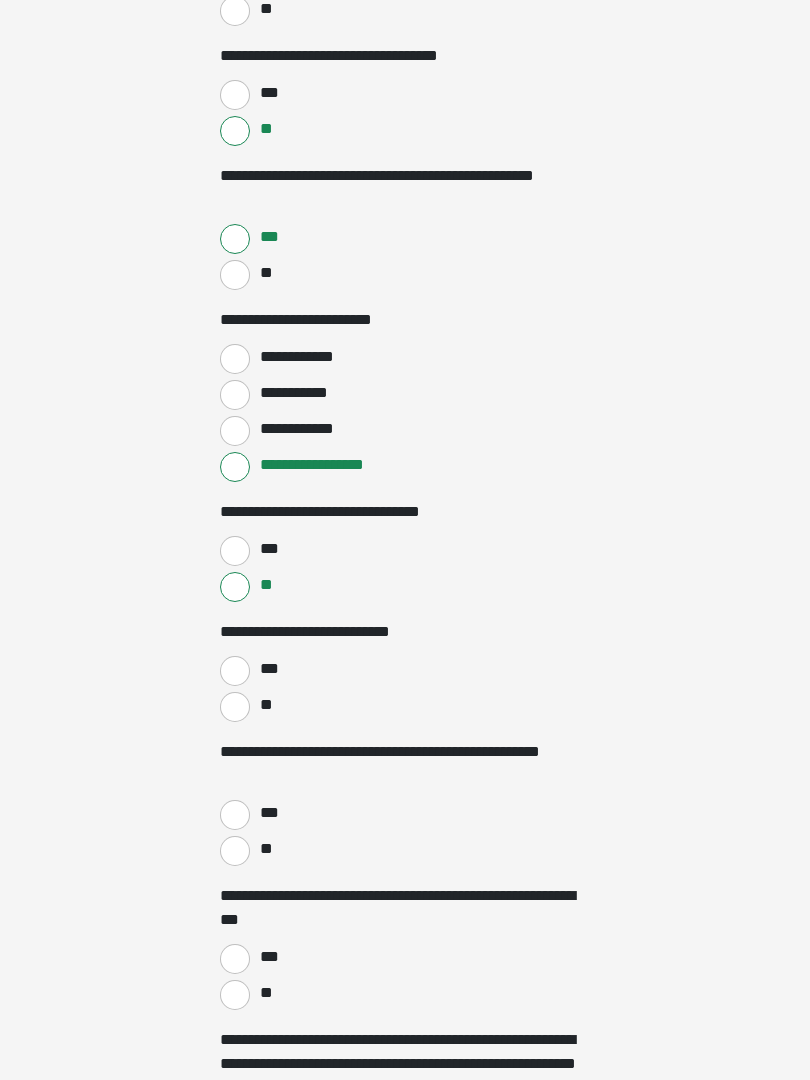 click on "**" at bounding box center [235, 708] 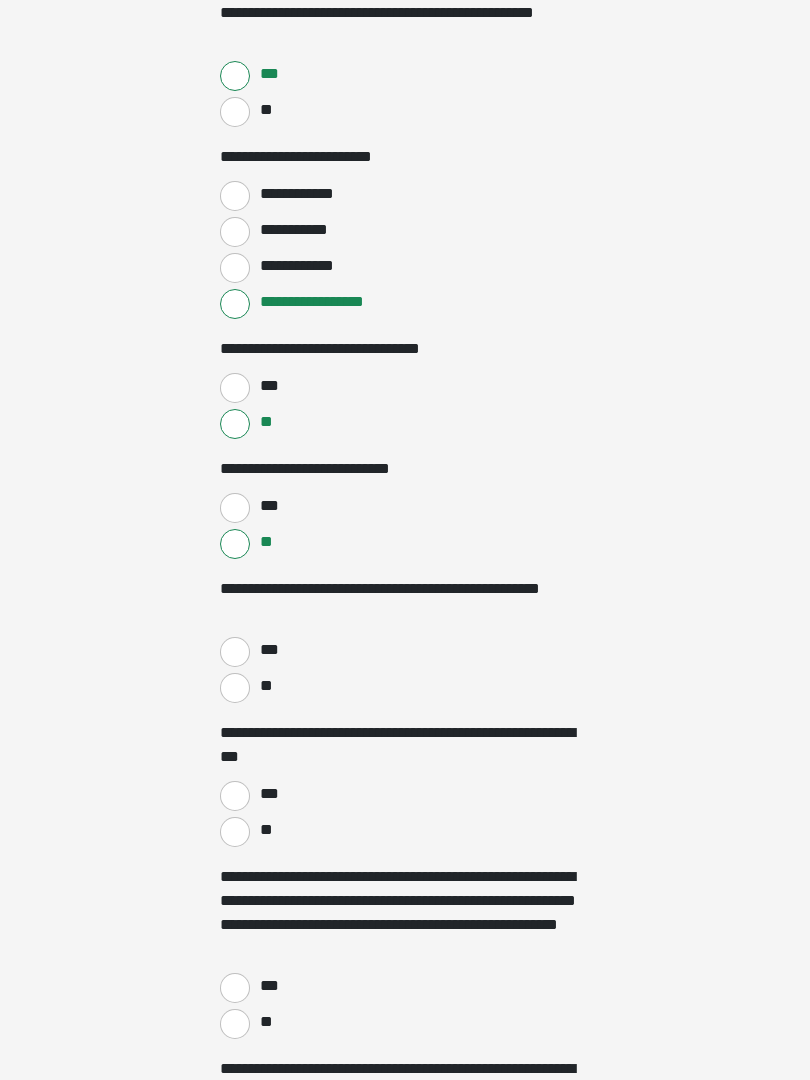 scroll, scrollTop: 2877, scrollLeft: 0, axis: vertical 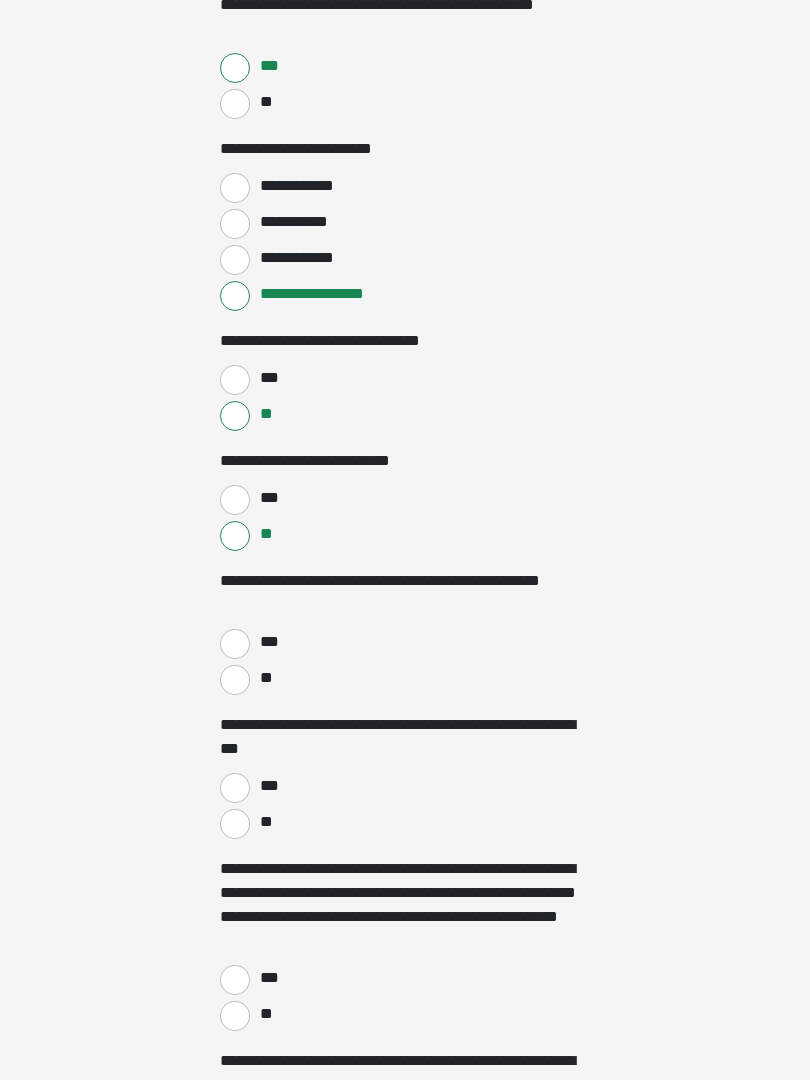 click on "**" at bounding box center (235, 680) 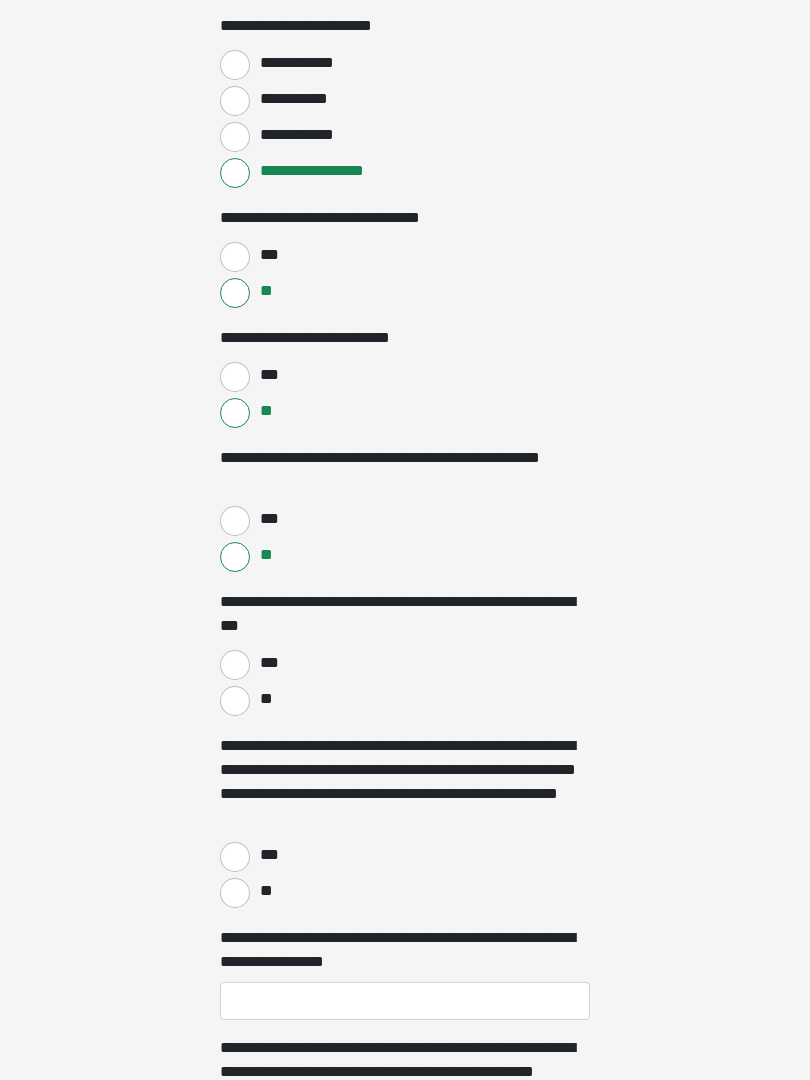 scroll, scrollTop: 3014, scrollLeft: 0, axis: vertical 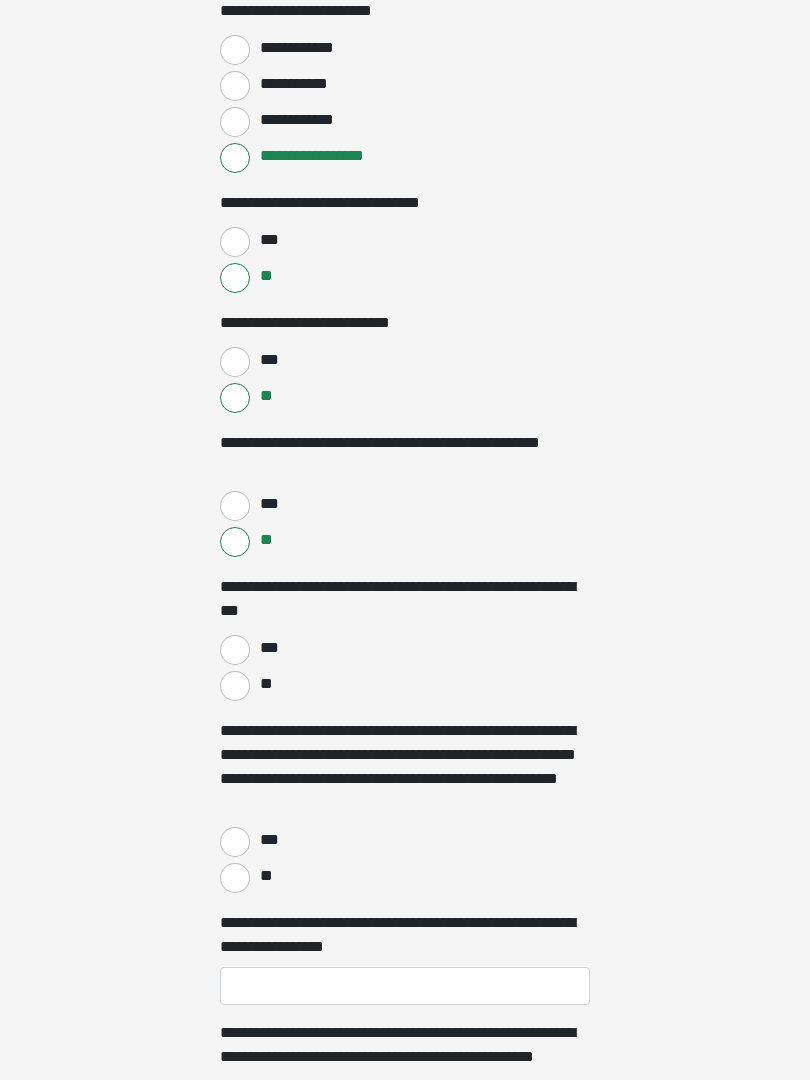 click on "**" at bounding box center (235, 687) 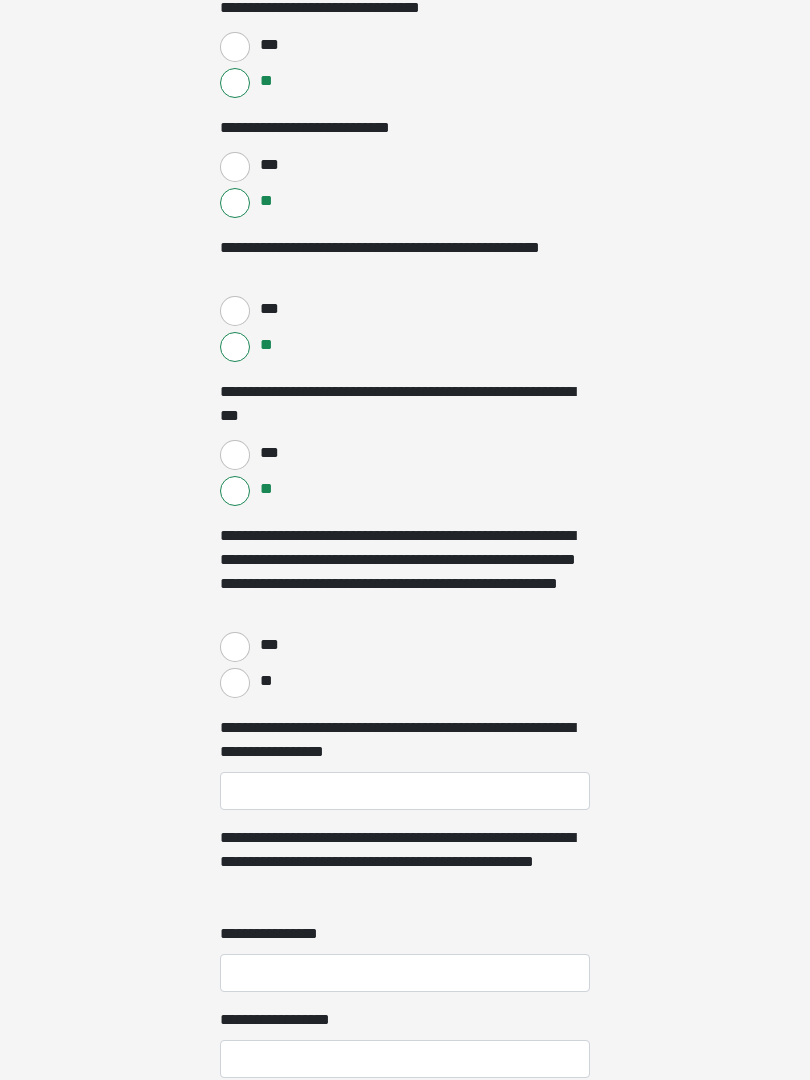 scroll, scrollTop: 3210, scrollLeft: 0, axis: vertical 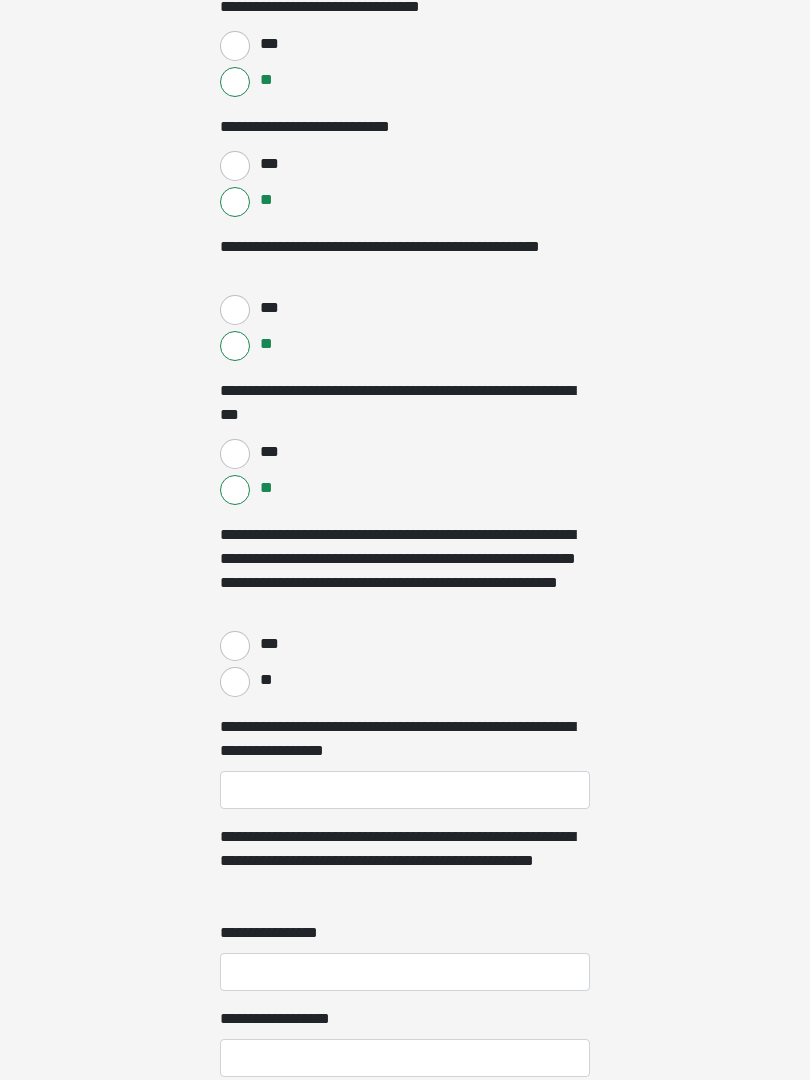 click on "**" at bounding box center (235, 683) 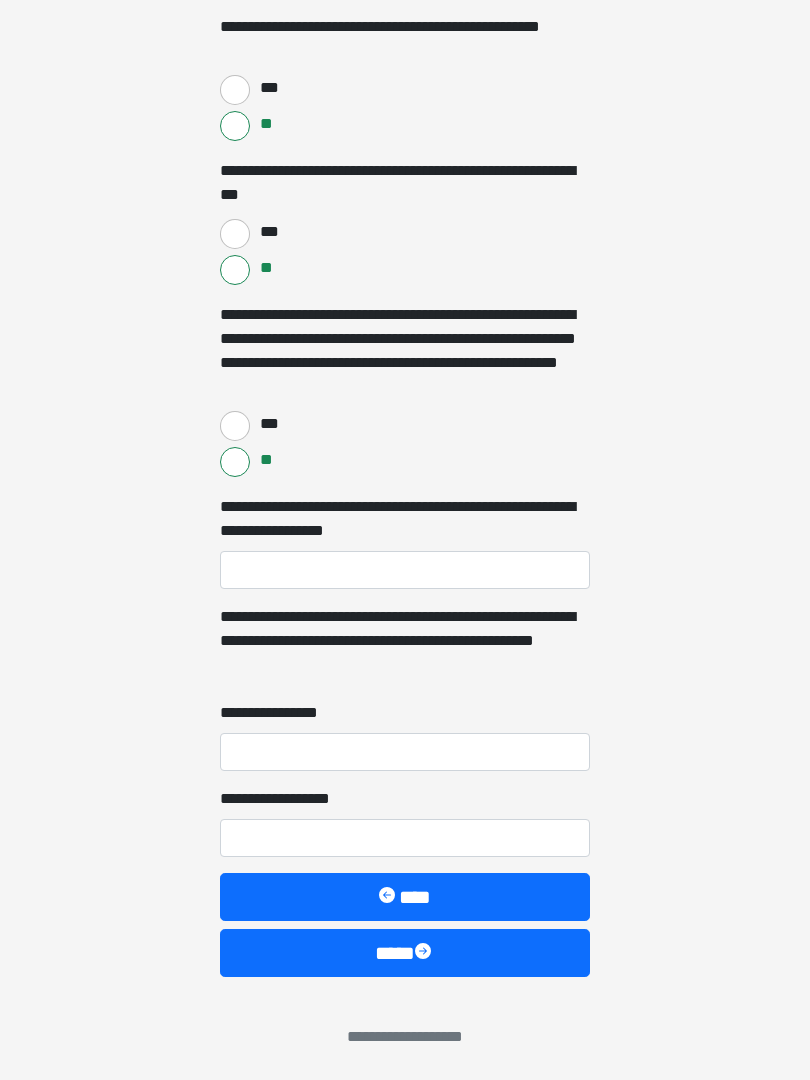 scroll, scrollTop: 3431, scrollLeft: 0, axis: vertical 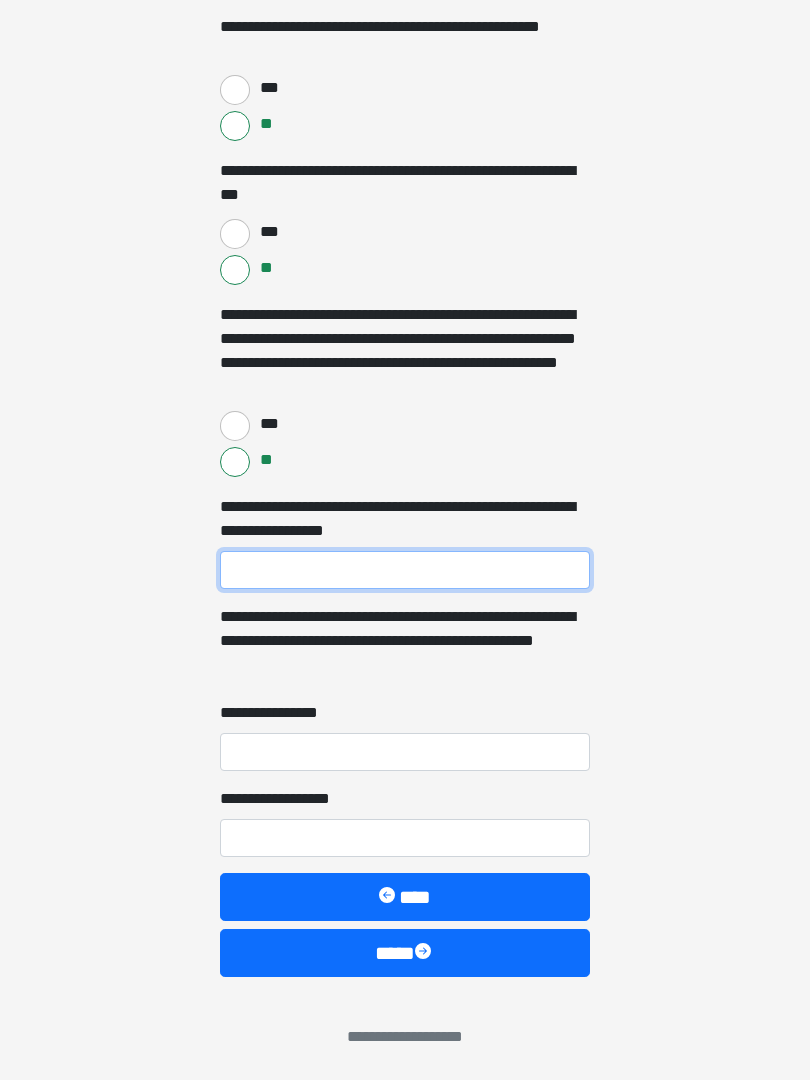 click on "**********" at bounding box center [405, 570] 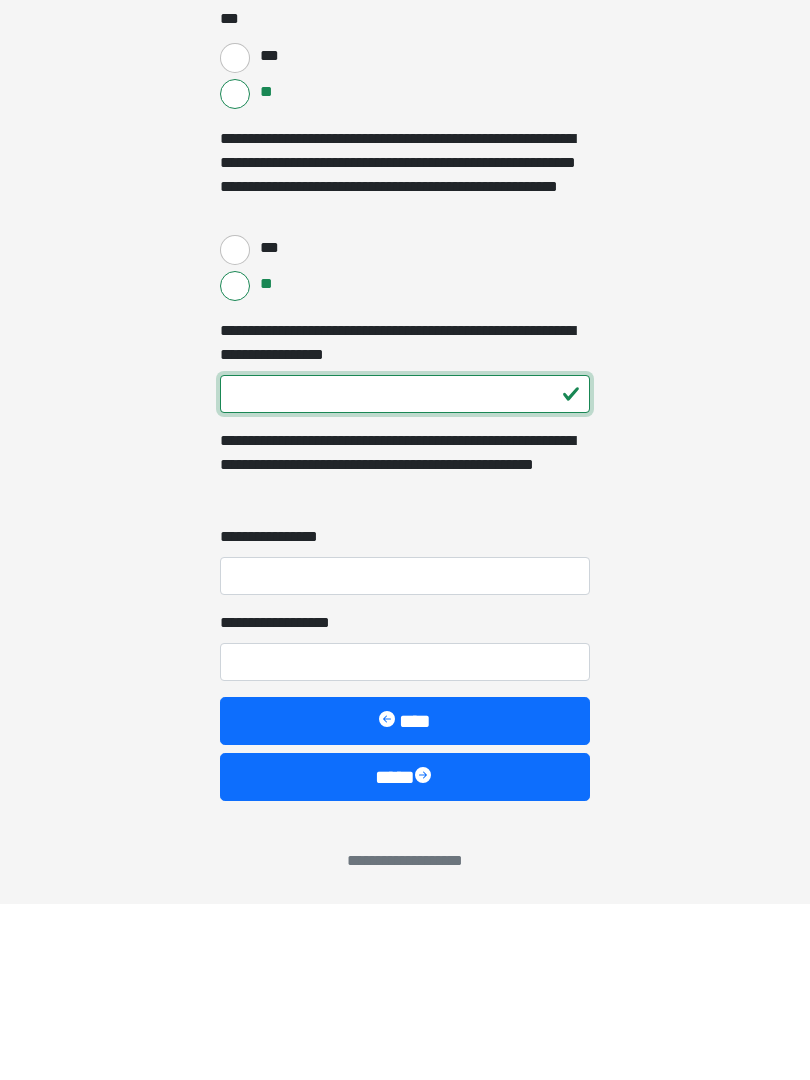 type on "***" 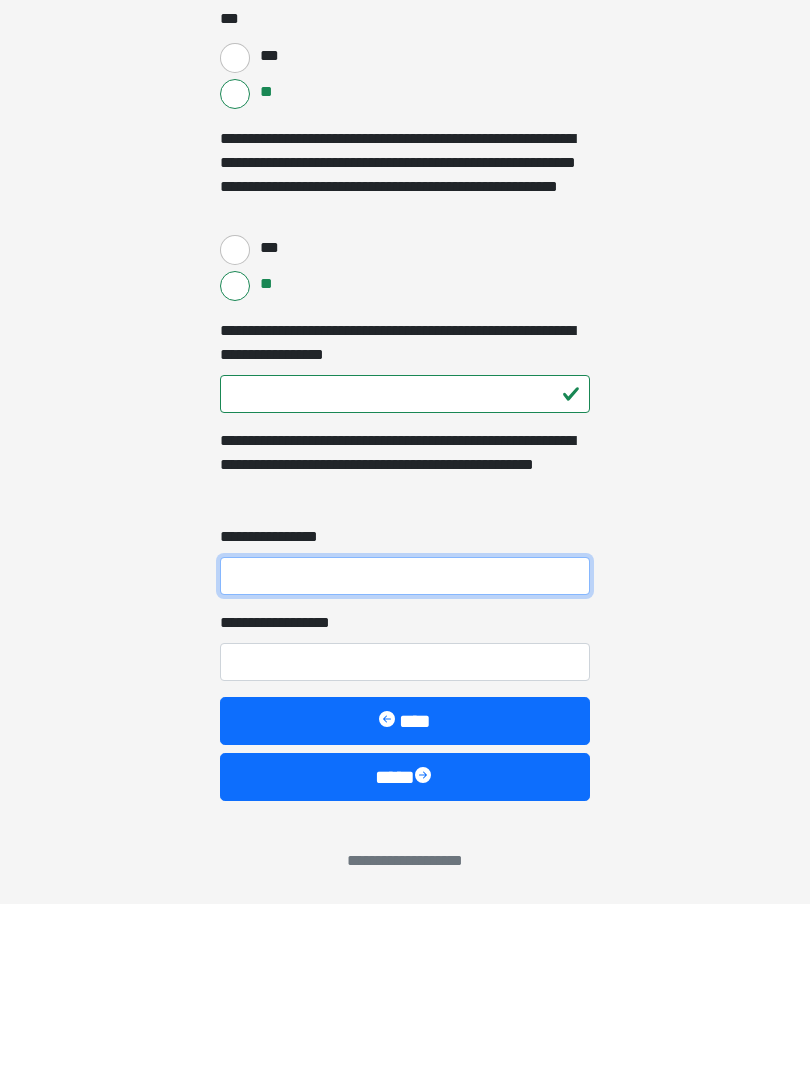 click on "**********" at bounding box center (405, 752) 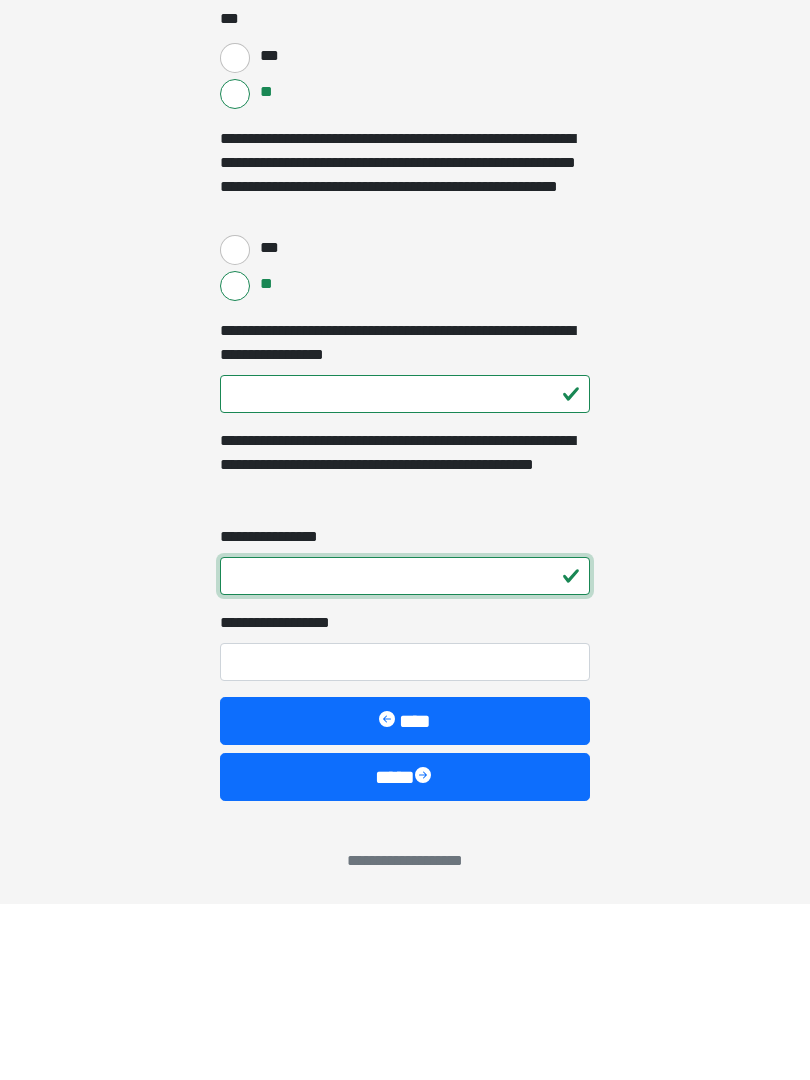 type on "*" 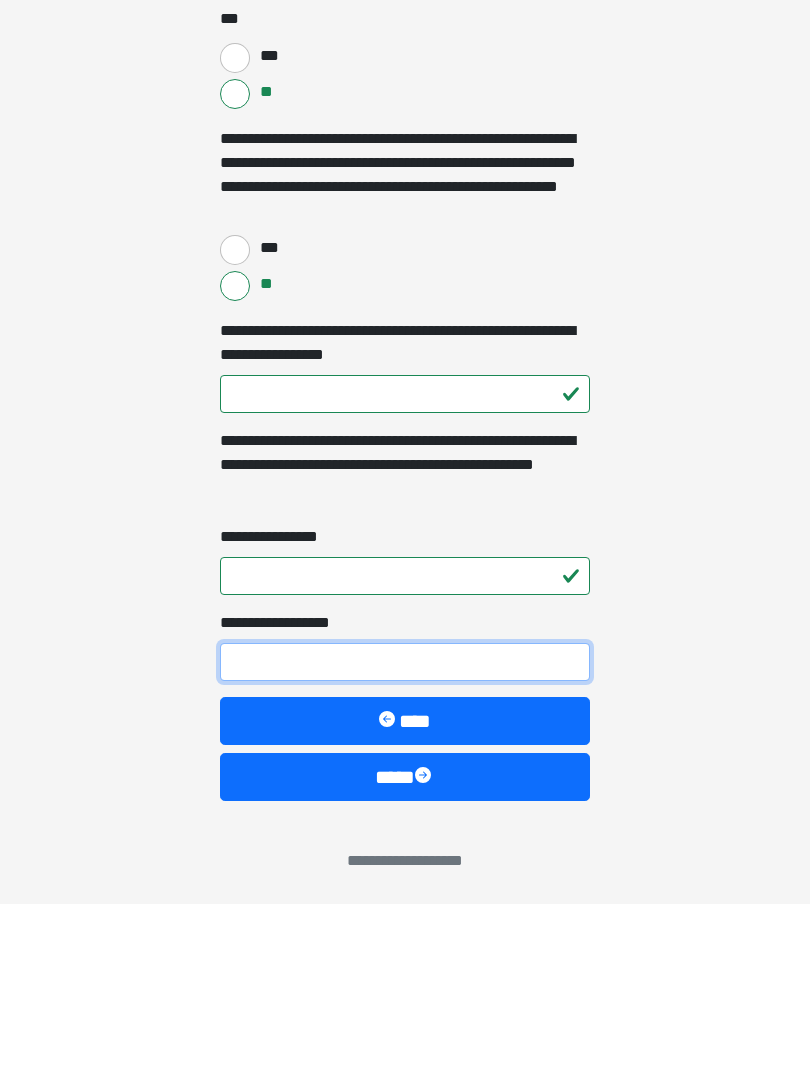click on "**********" at bounding box center (405, 838) 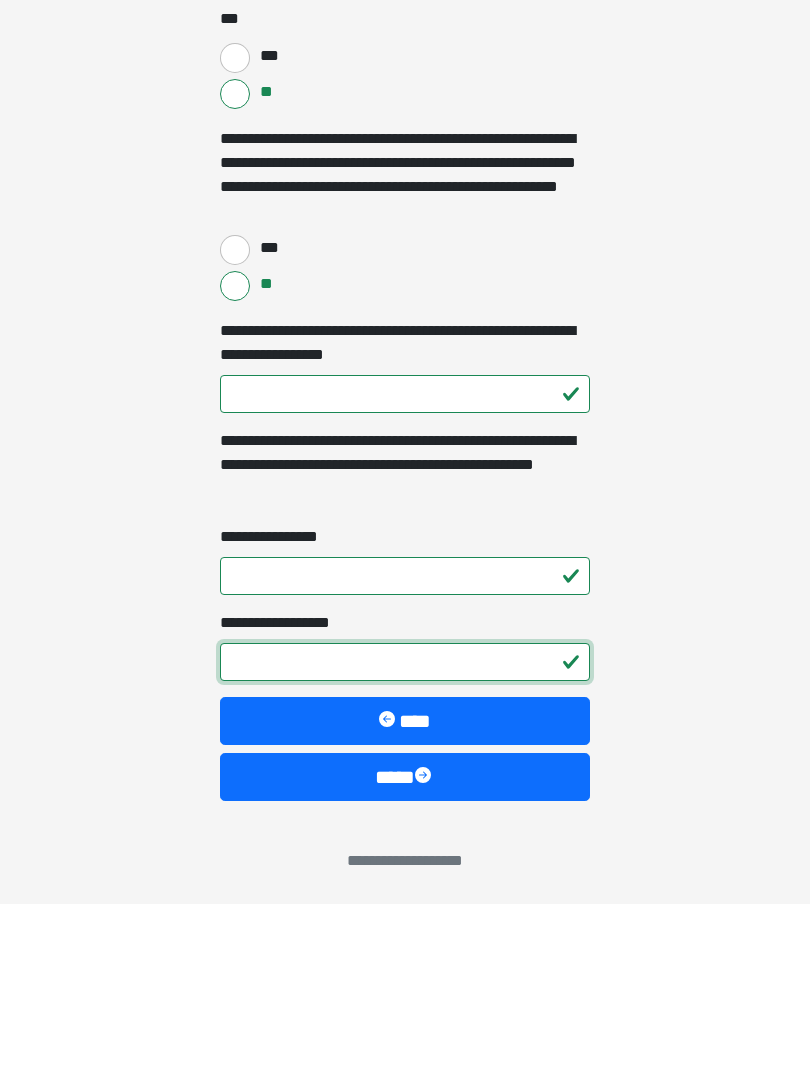 type on "*" 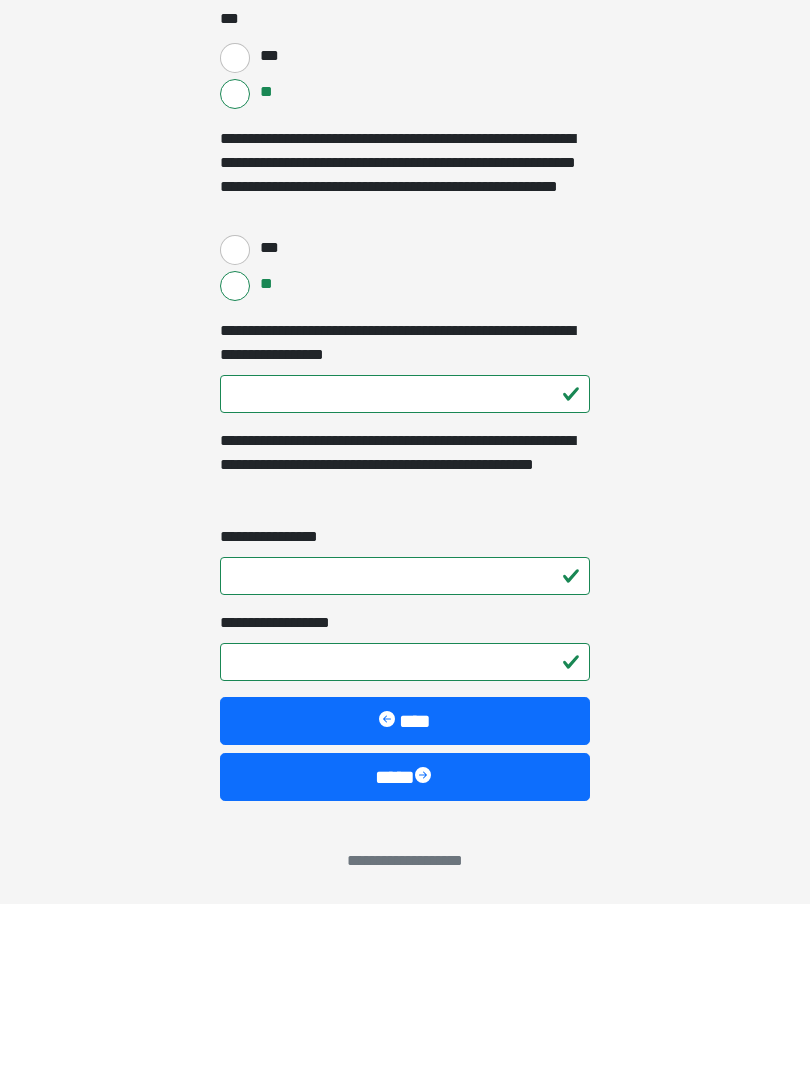 click on "****" at bounding box center (405, 897) 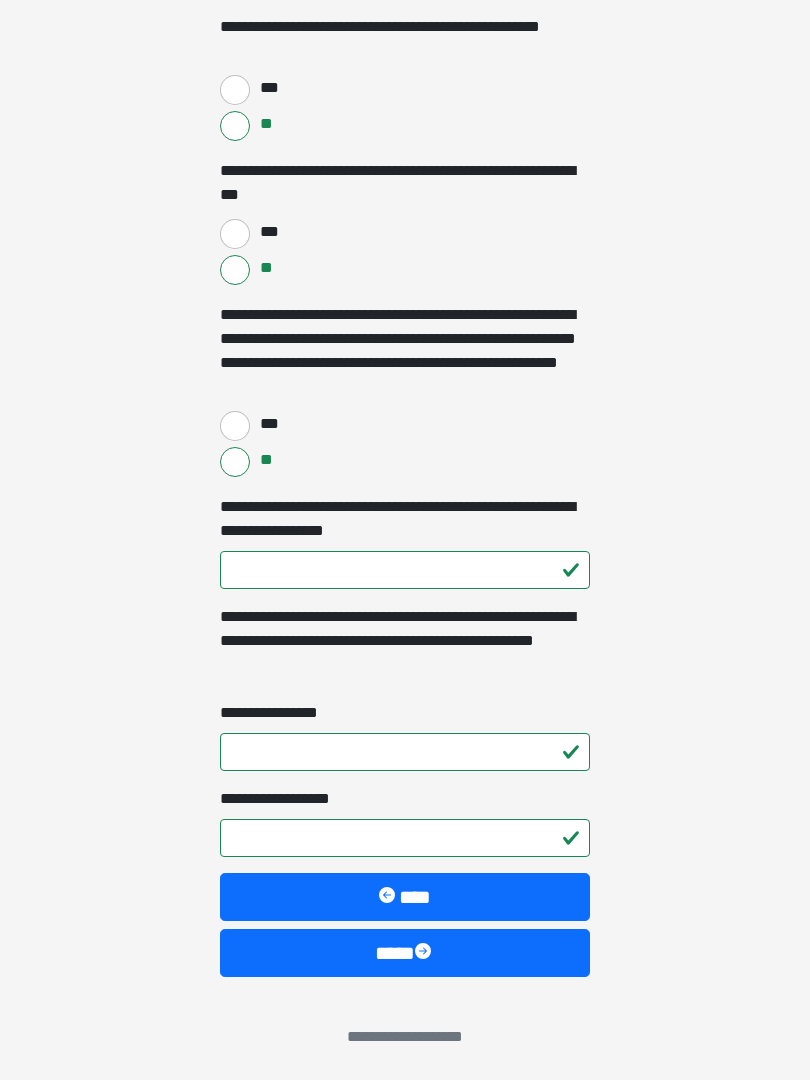 click on "****" at bounding box center [405, 953] 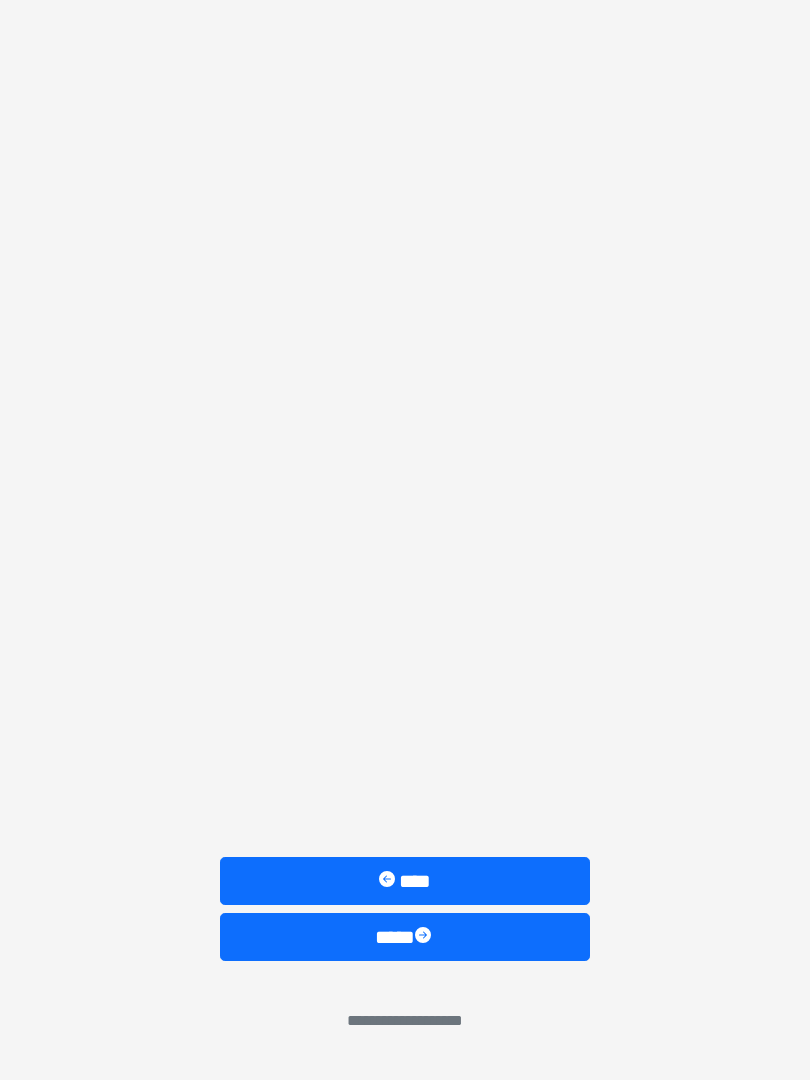 scroll, scrollTop: 0, scrollLeft: 0, axis: both 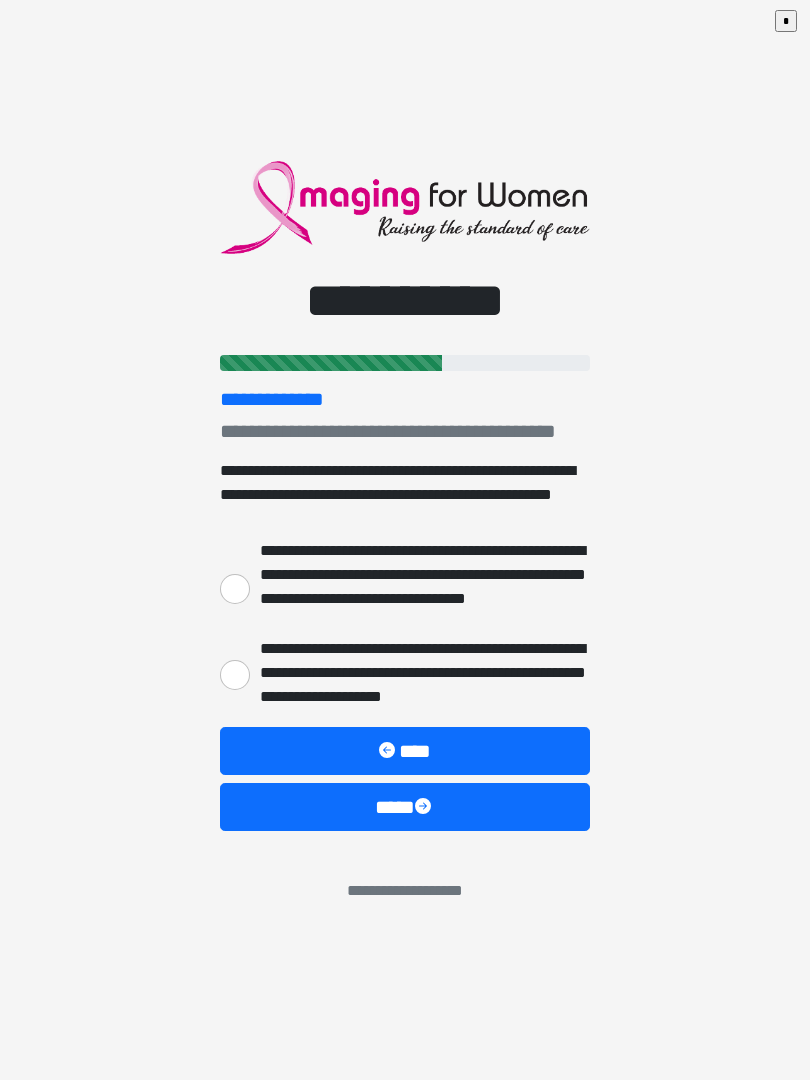 click on "**********" at bounding box center (420, 673) 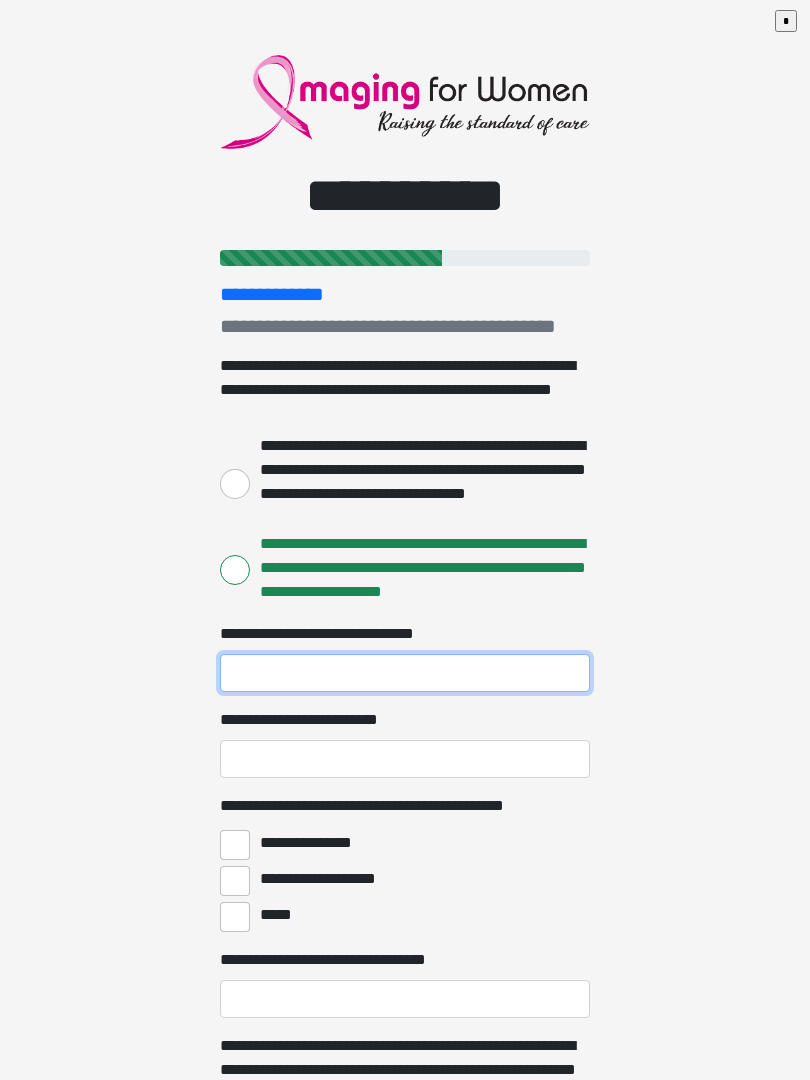 click on "**********" at bounding box center [405, 673] 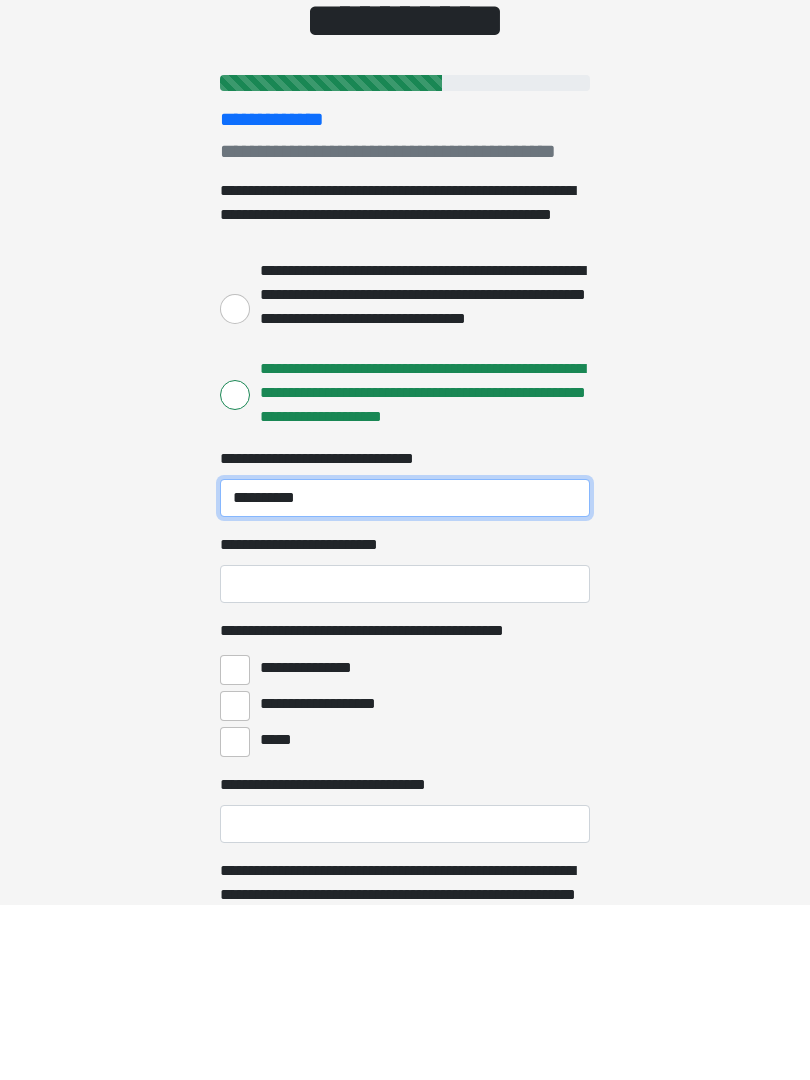 type on "**********" 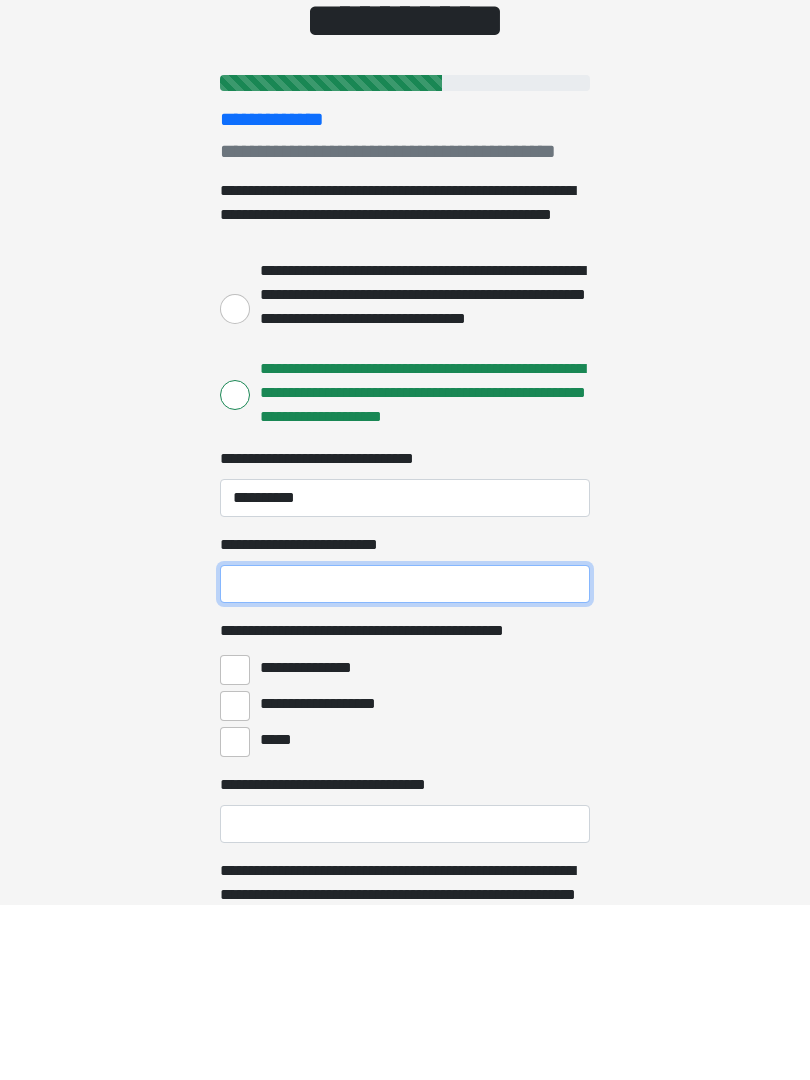 click on "**********" at bounding box center [405, 759] 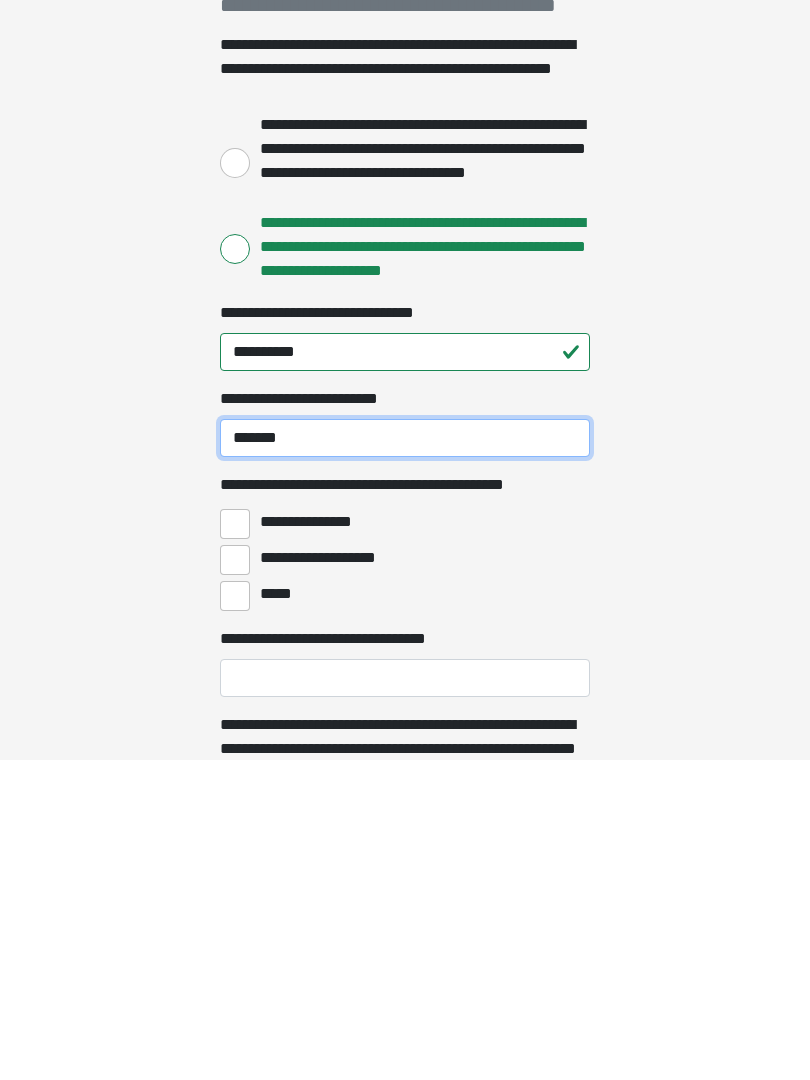 scroll, scrollTop: 1, scrollLeft: 0, axis: vertical 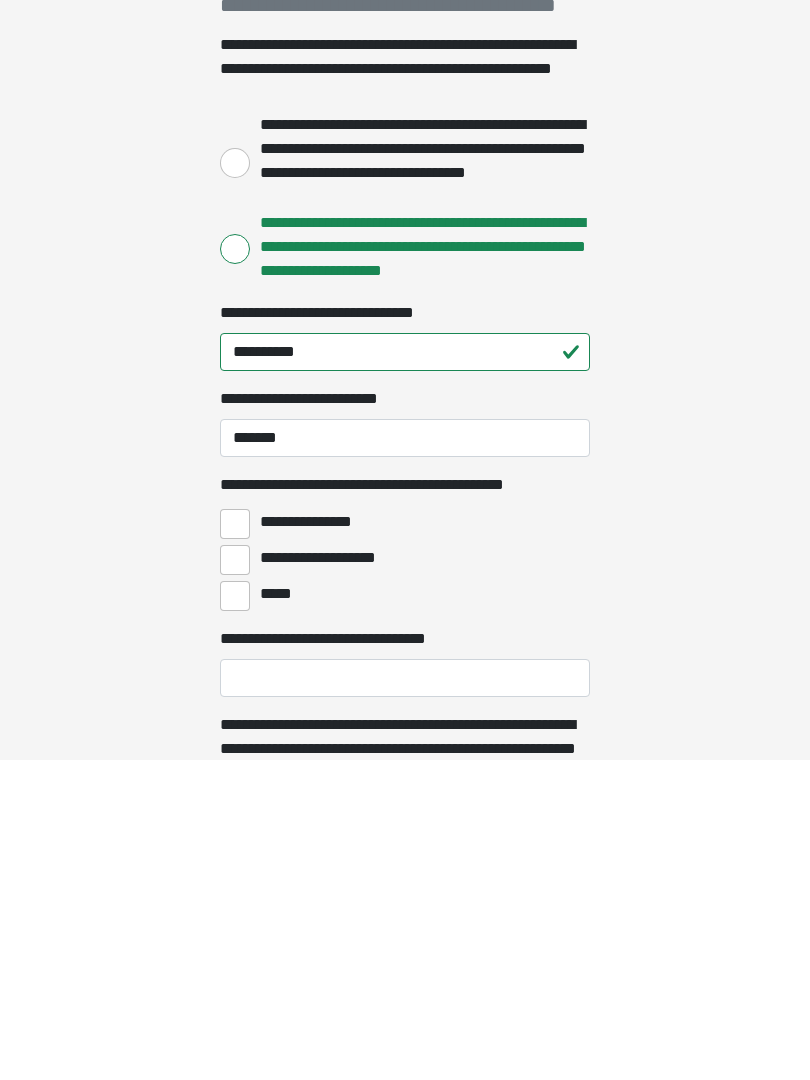 click on "**********" at bounding box center [235, 844] 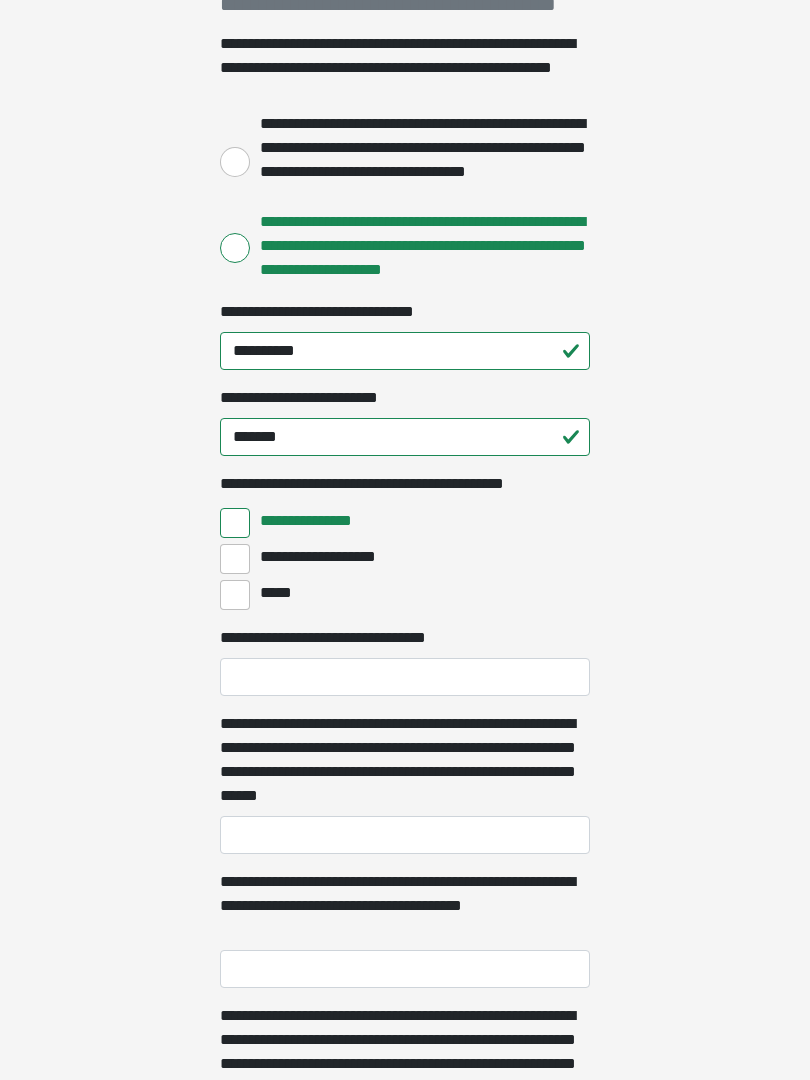 click on "**********" at bounding box center [235, 559] 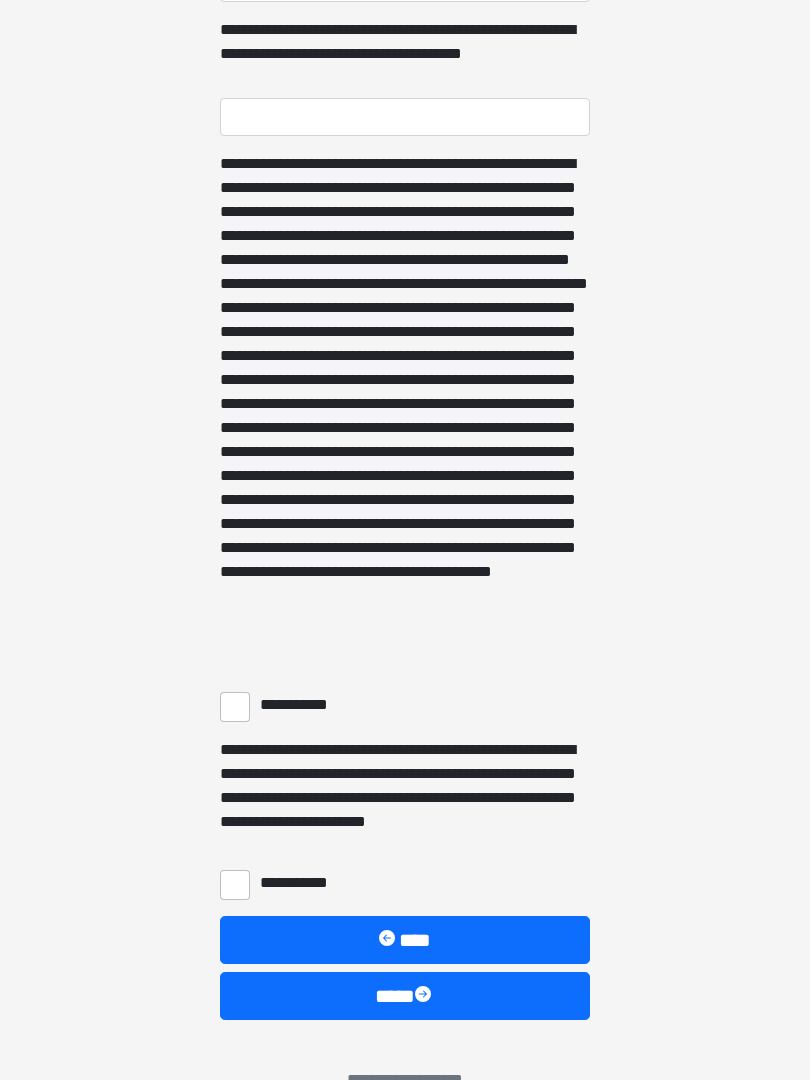 scroll, scrollTop: 1174, scrollLeft: 0, axis: vertical 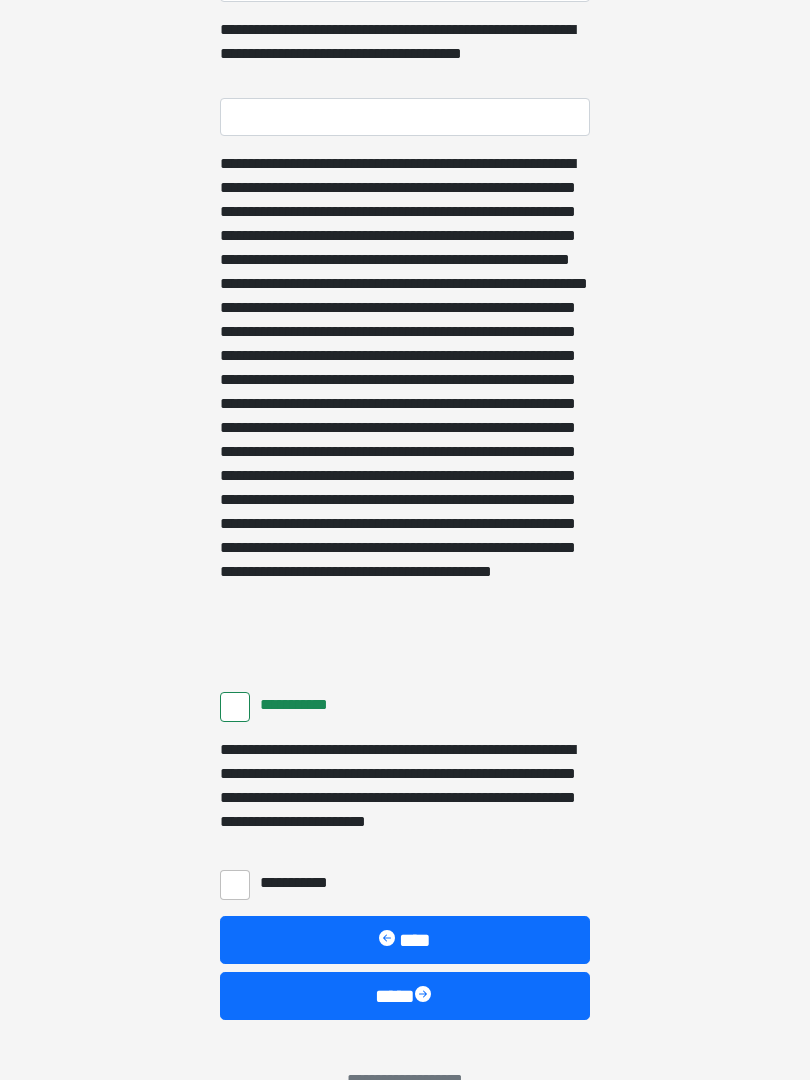 click on "**********" at bounding box center [235, 885] 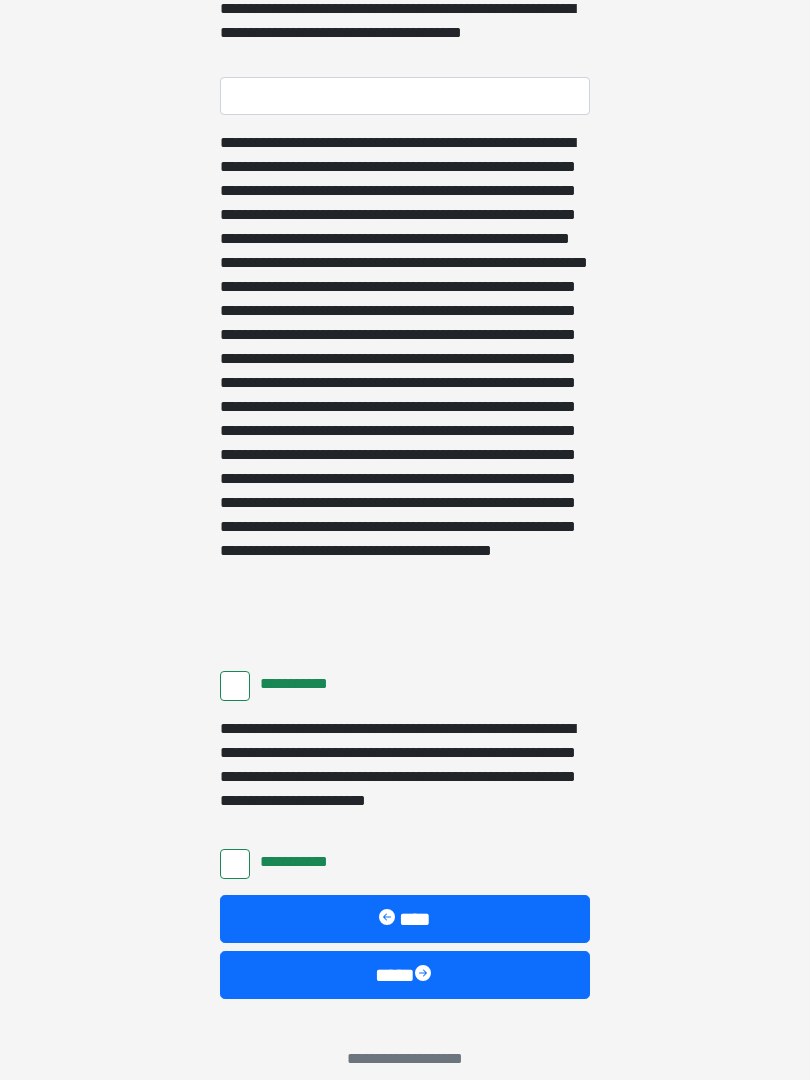 scroll, scrollTop: 1217, scrollLeft: 0, axis: vertical 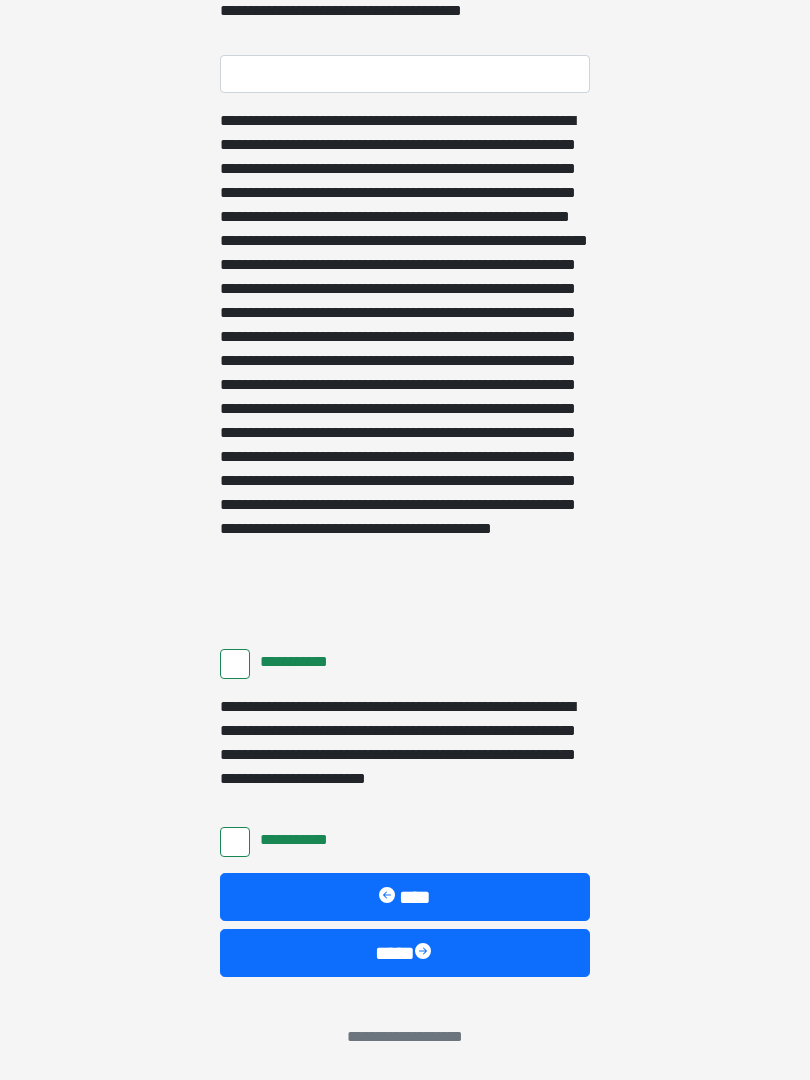 click on "****" at bounding box center [405, 953] 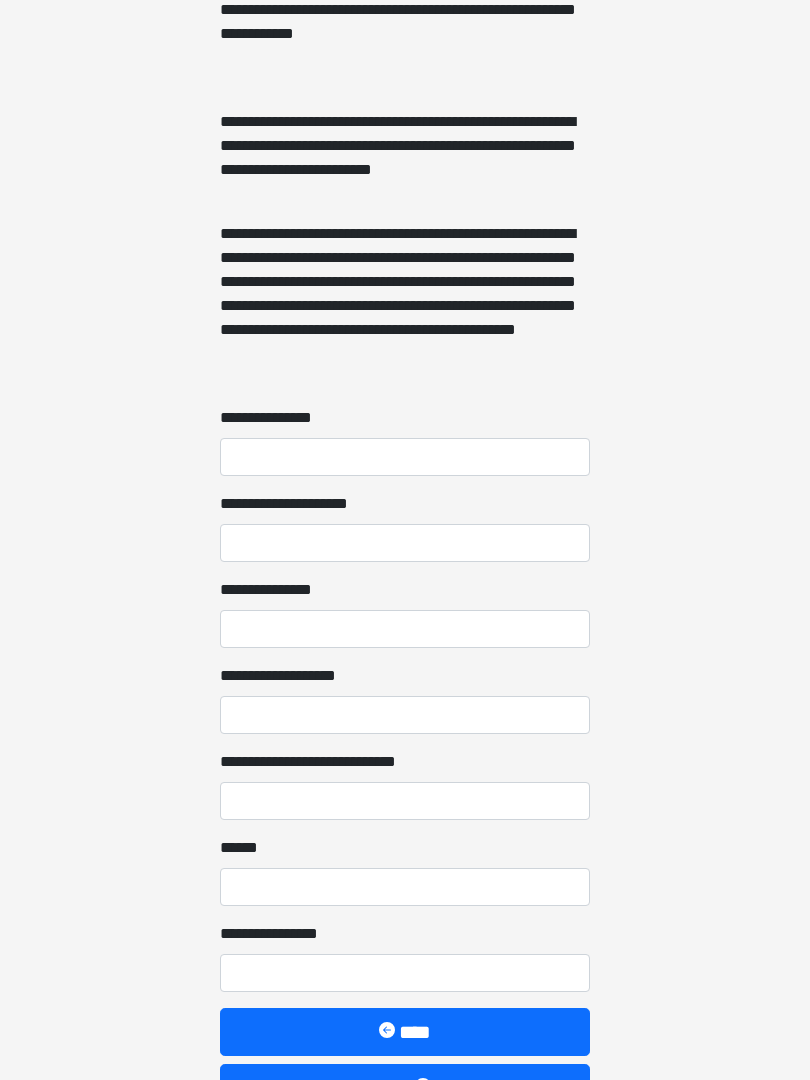 scroll, scrollTop: 1338, scrollLeft: 0, axis: vertical 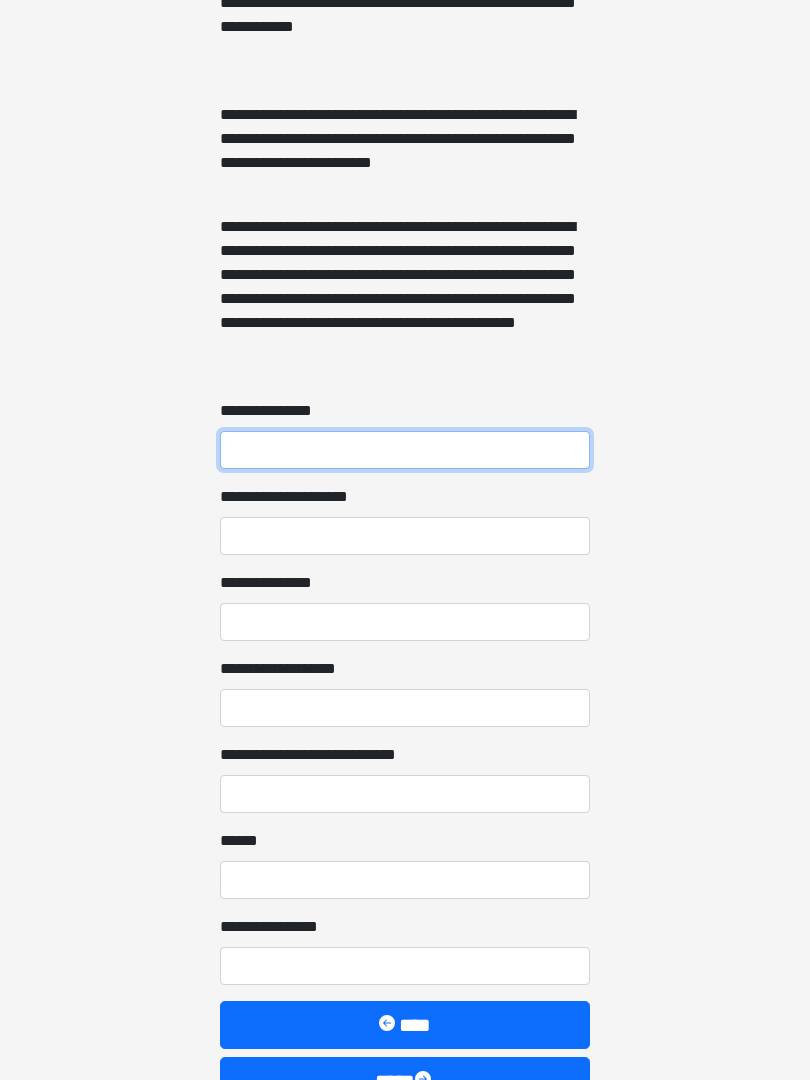 click on "**********" at bounding box center [405, 451] 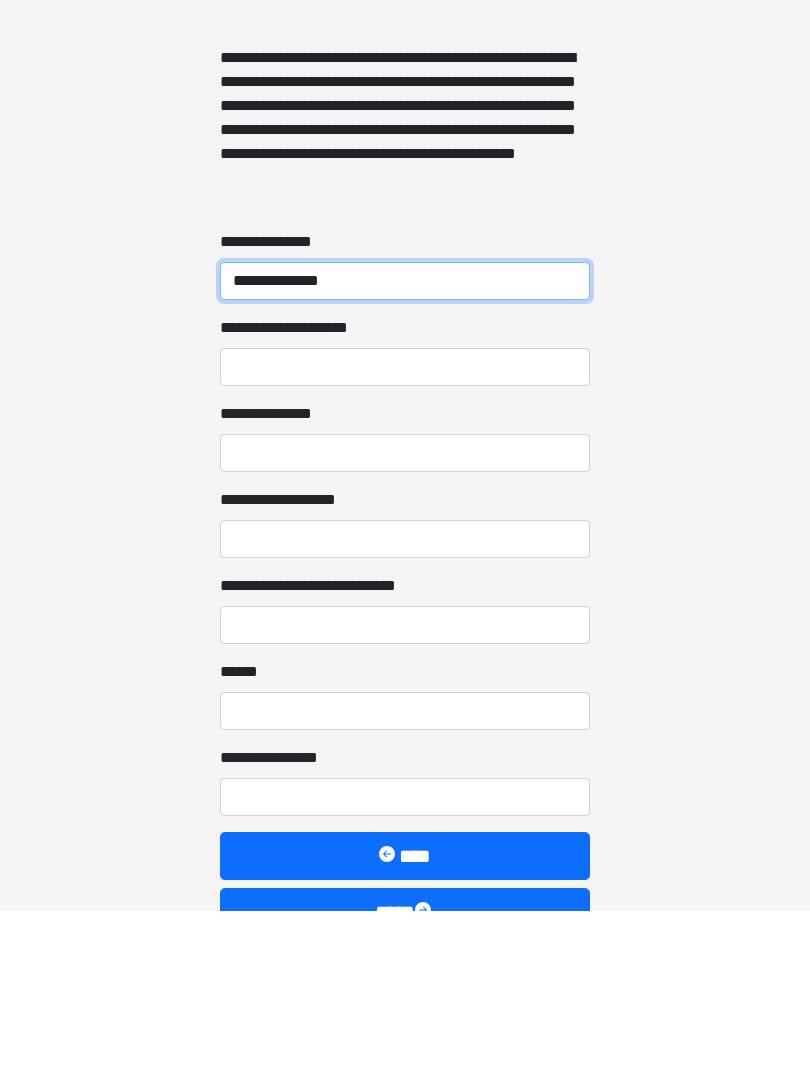 type on "**********" 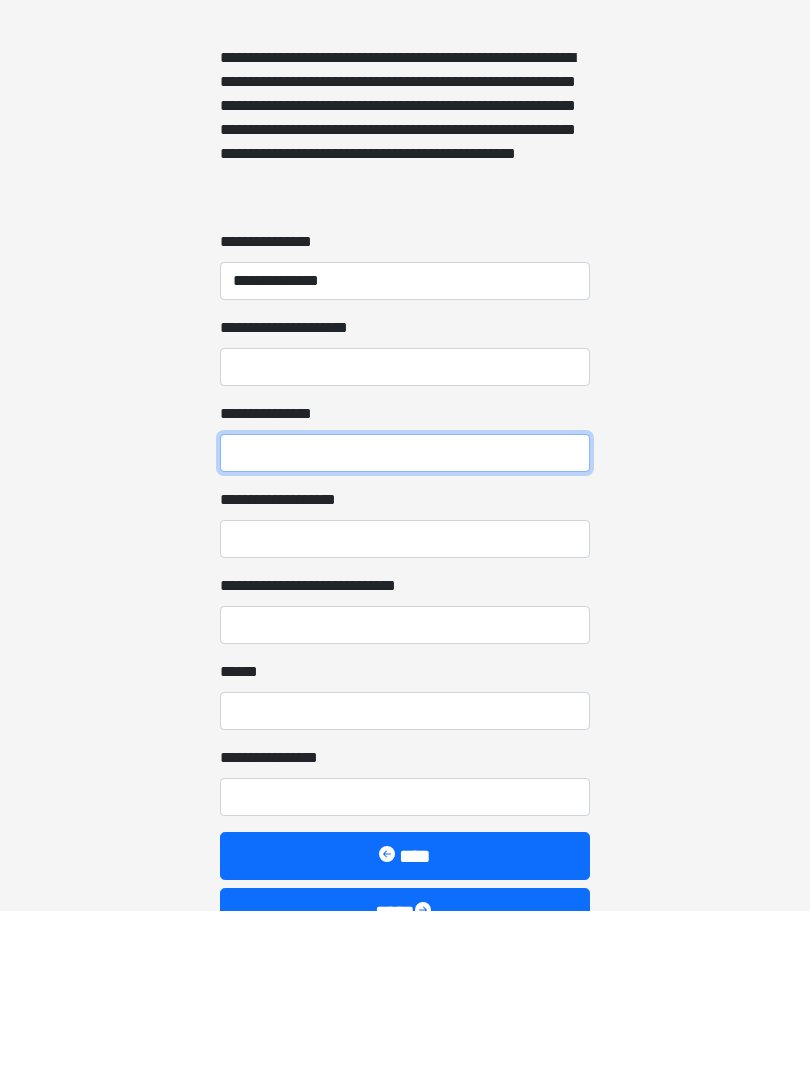 click on "**********" at bounding box center [405, 623] 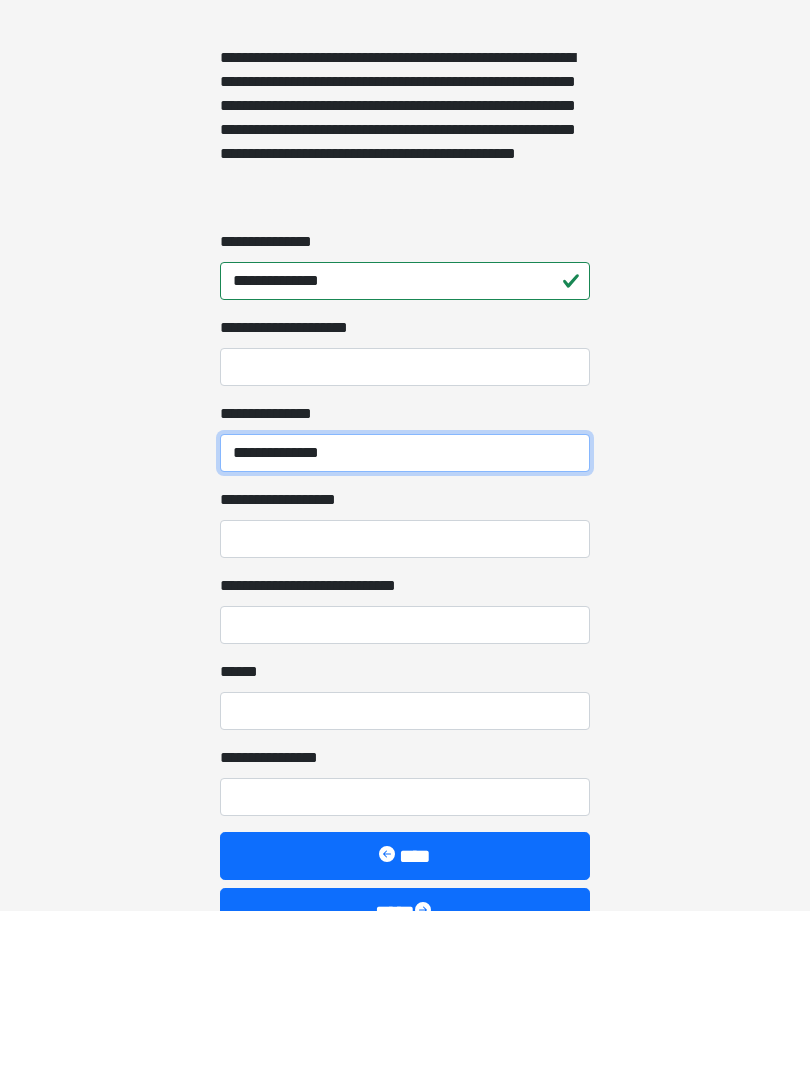 type on "**********" 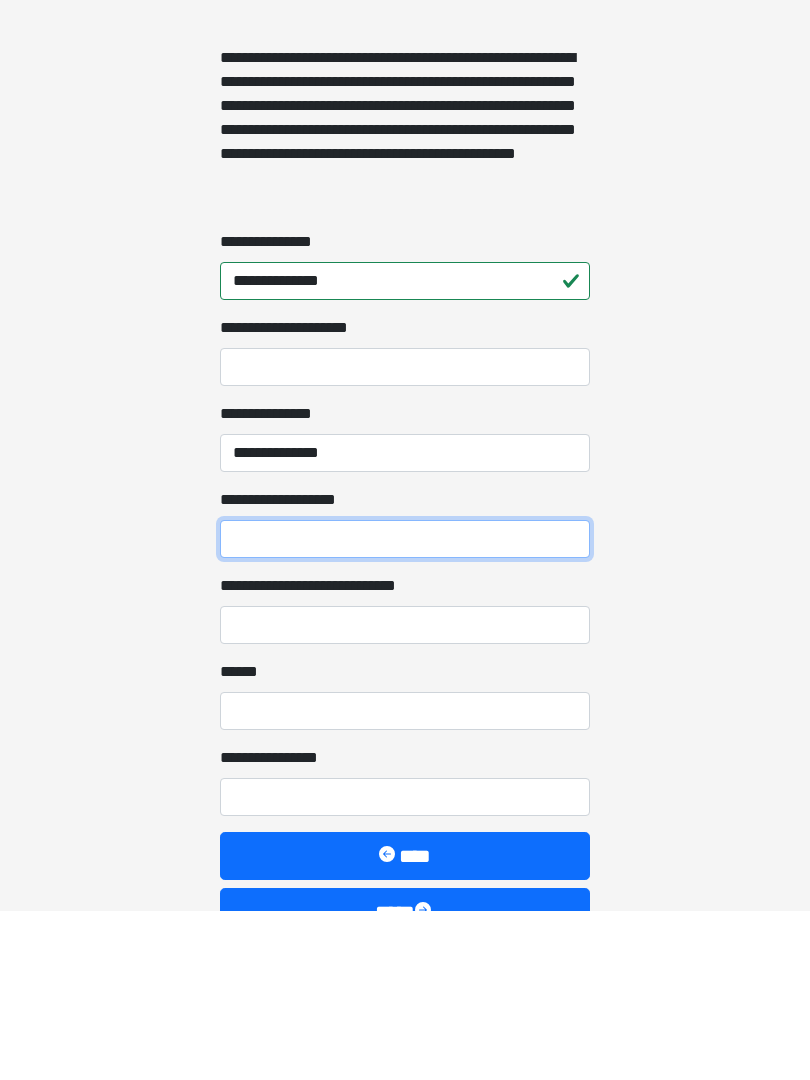 click on "**********" at bounding box center (405, 709) 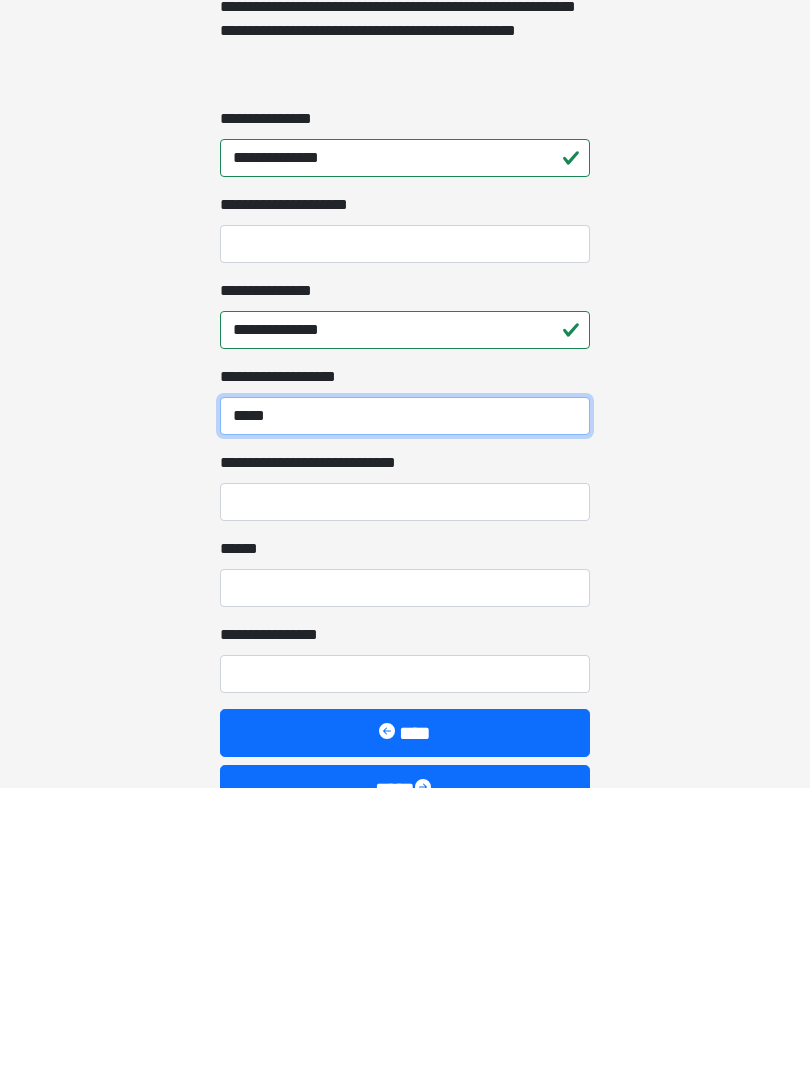 type on "*****" 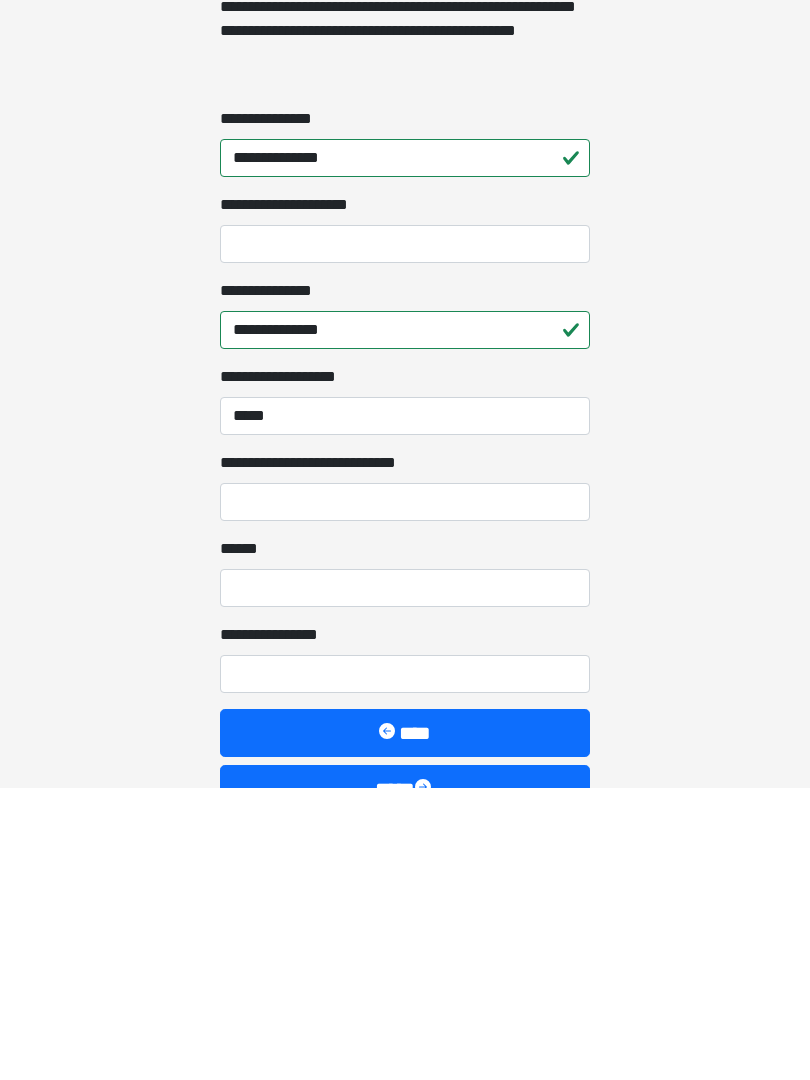 click on "**********" at bounding box center [405, 795] 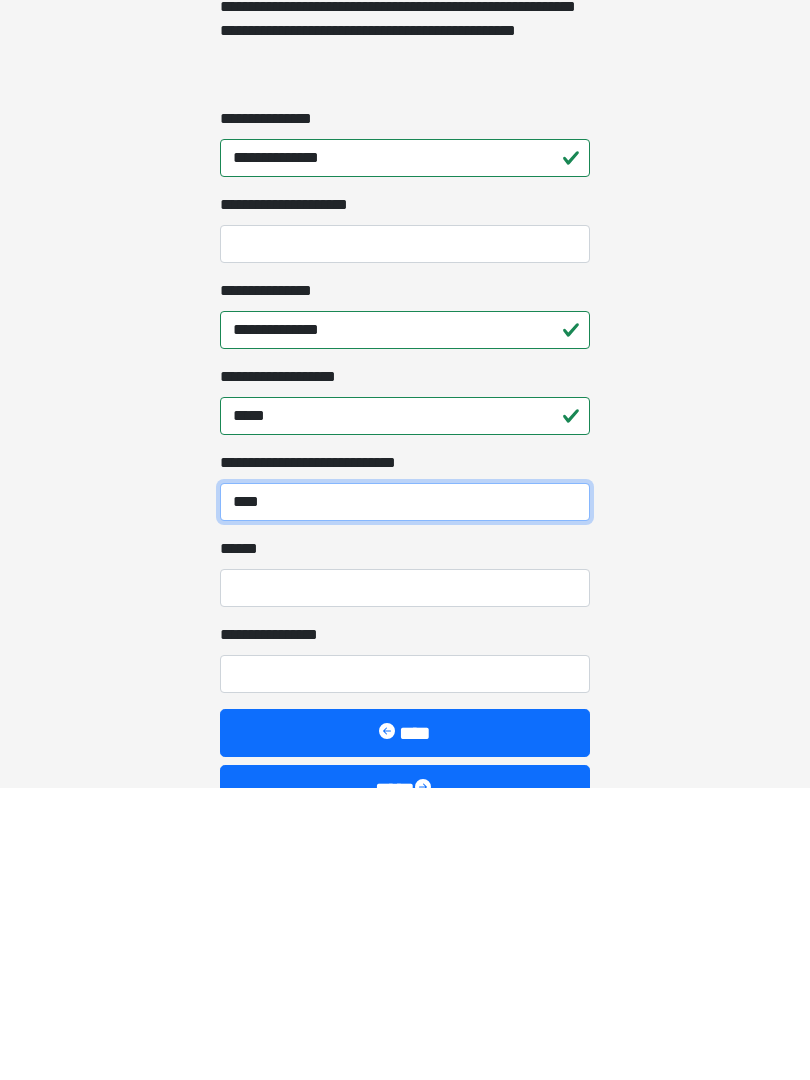 type on "****" 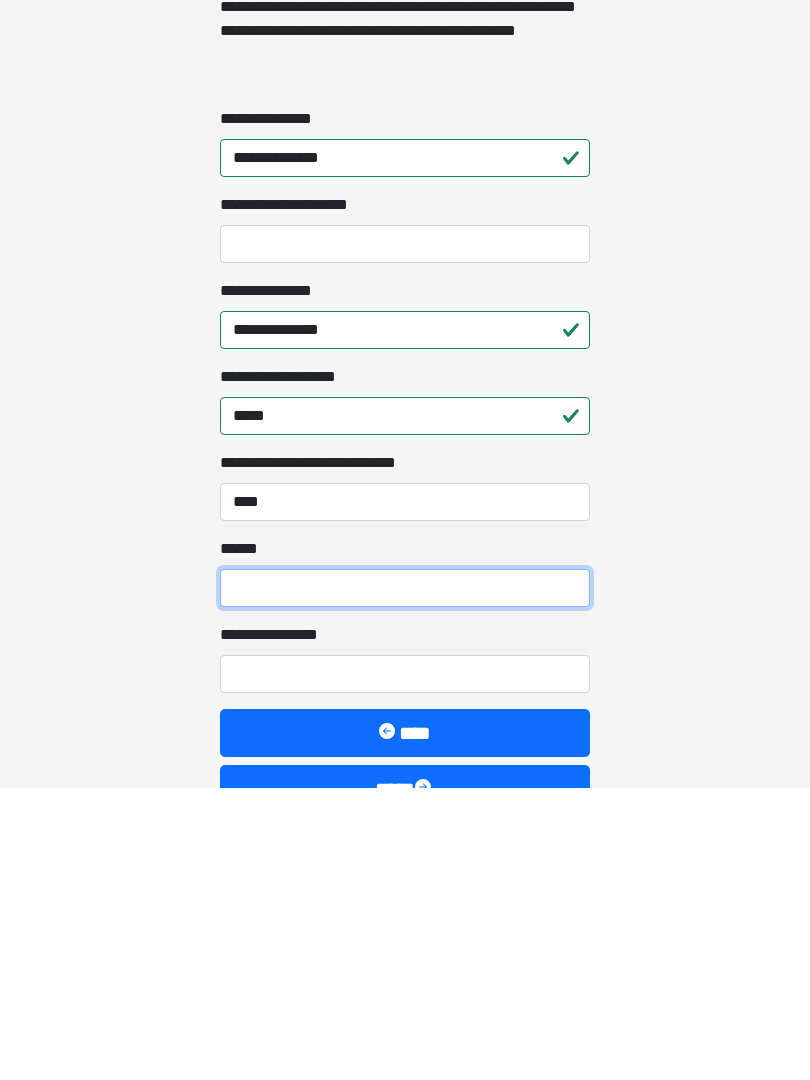 click on "**** *" at bounding box center (405, 881) 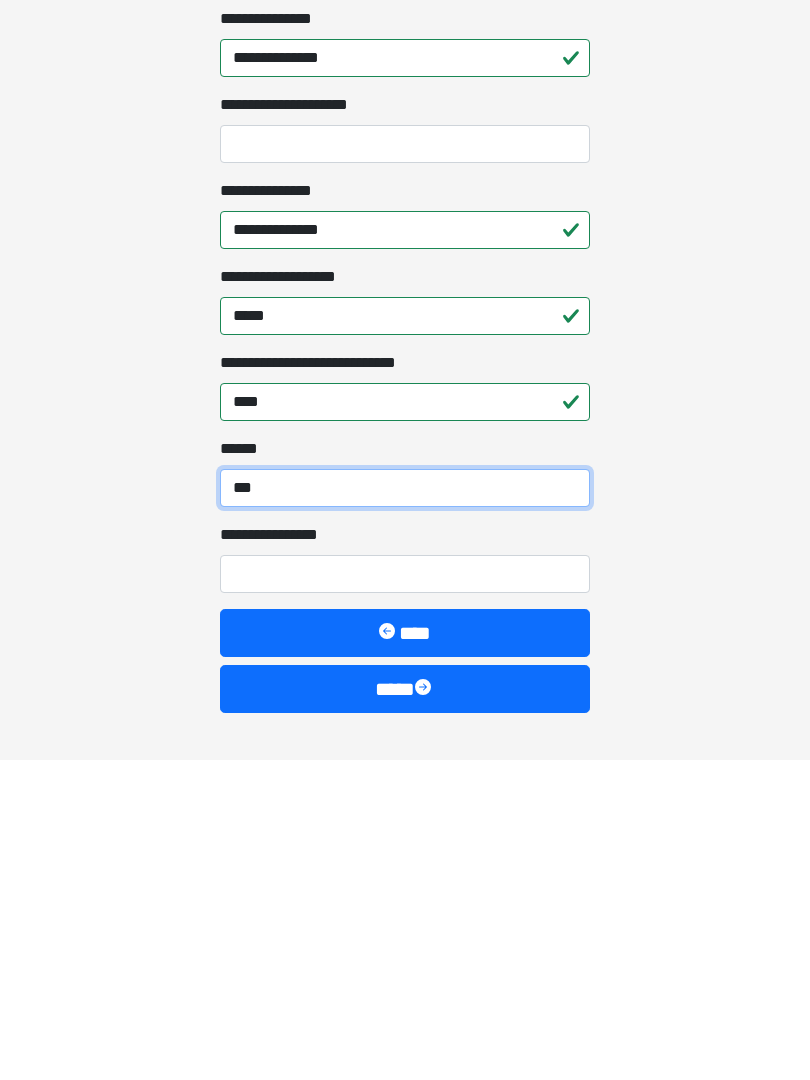 scroll, scrollTop: 1467, scrollLeft: 0, axis: vertical 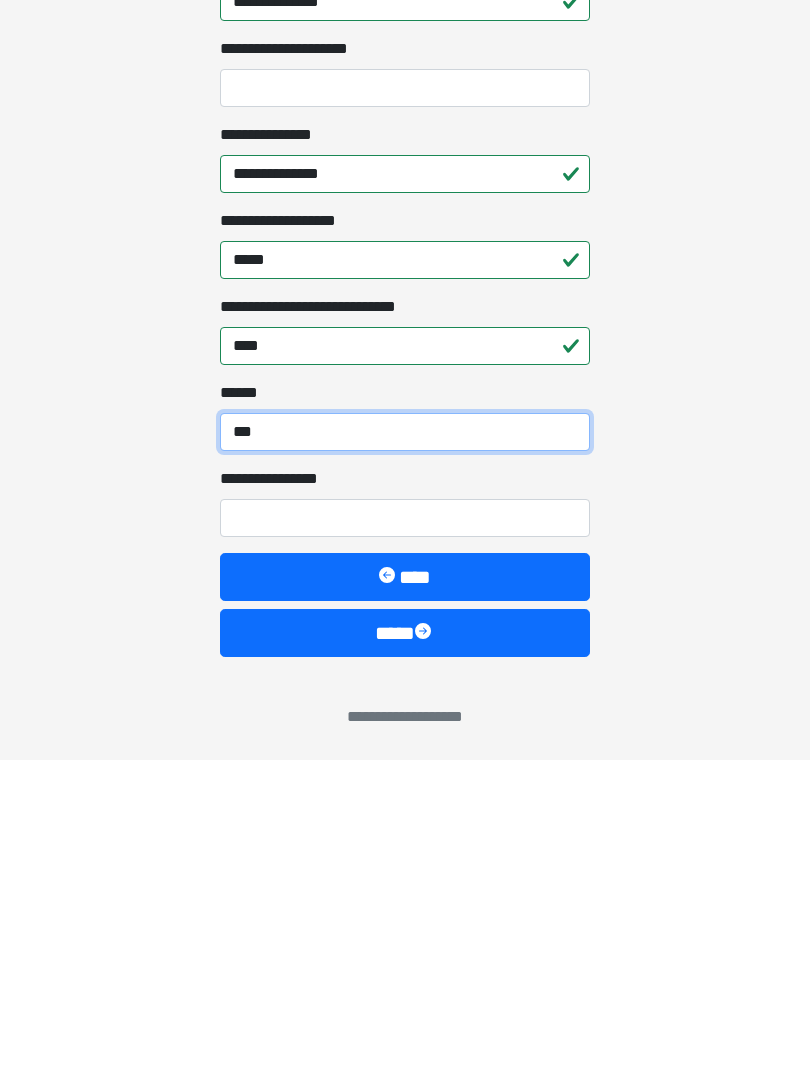 type on "***" 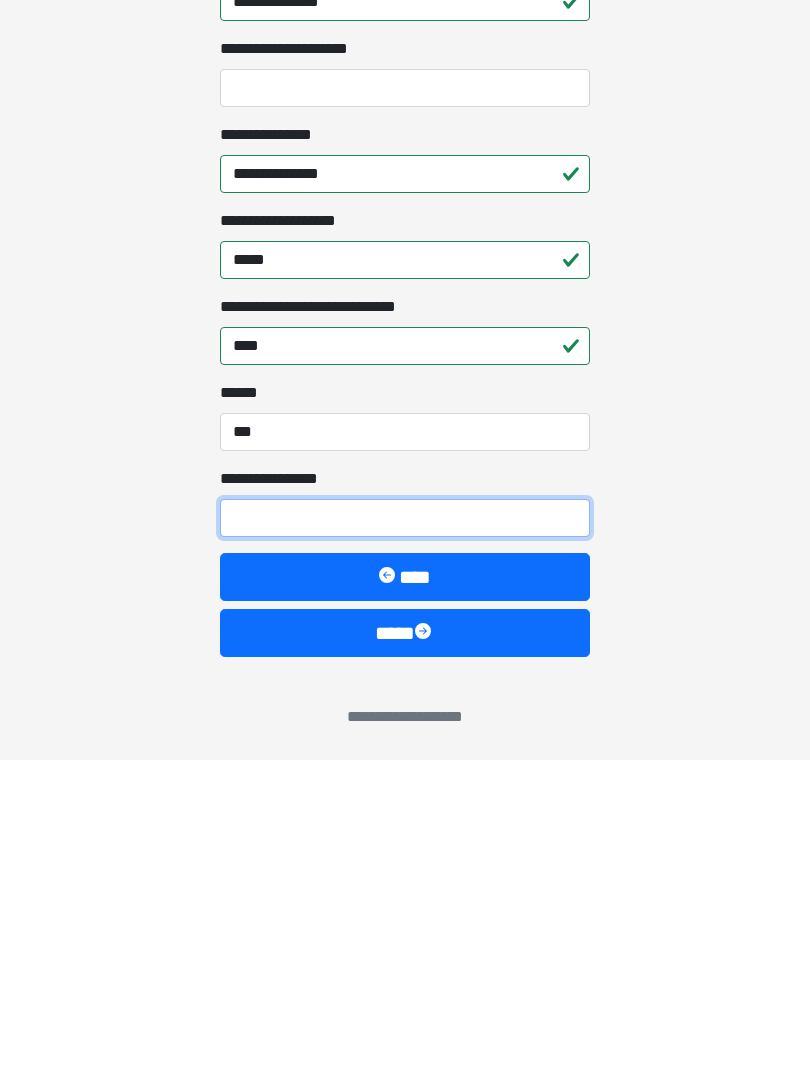 click on "**********" at bounding box center [405, 838] 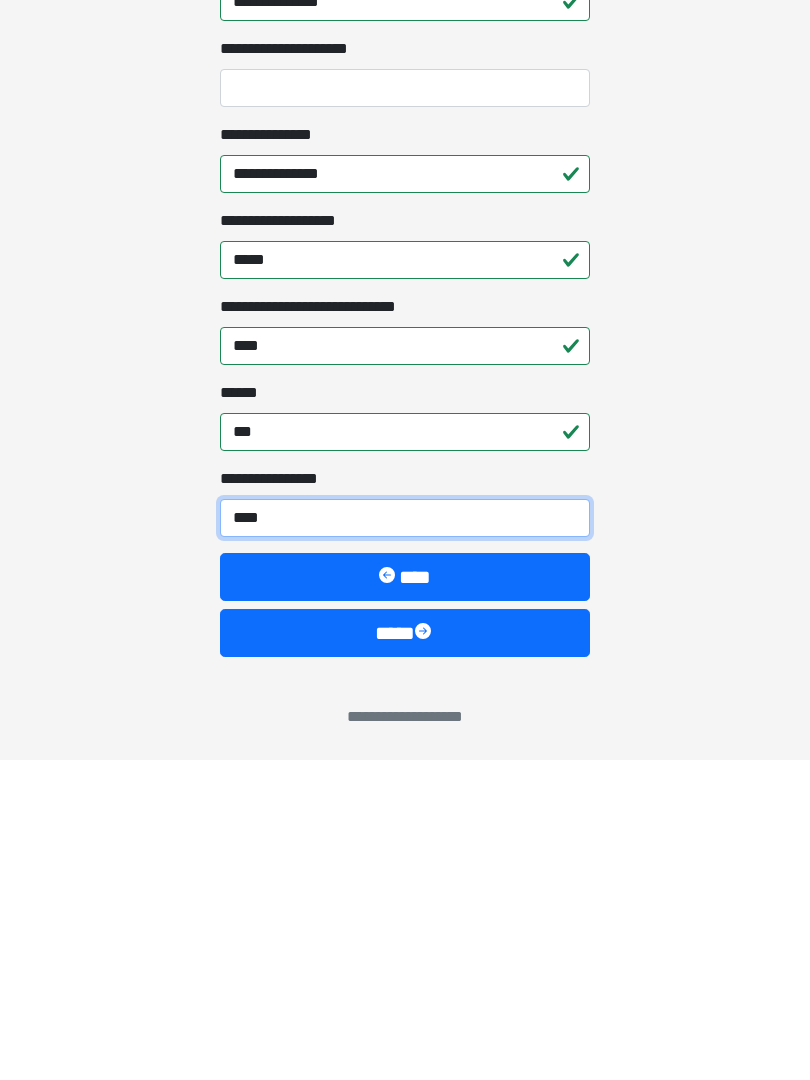 type on "*****" 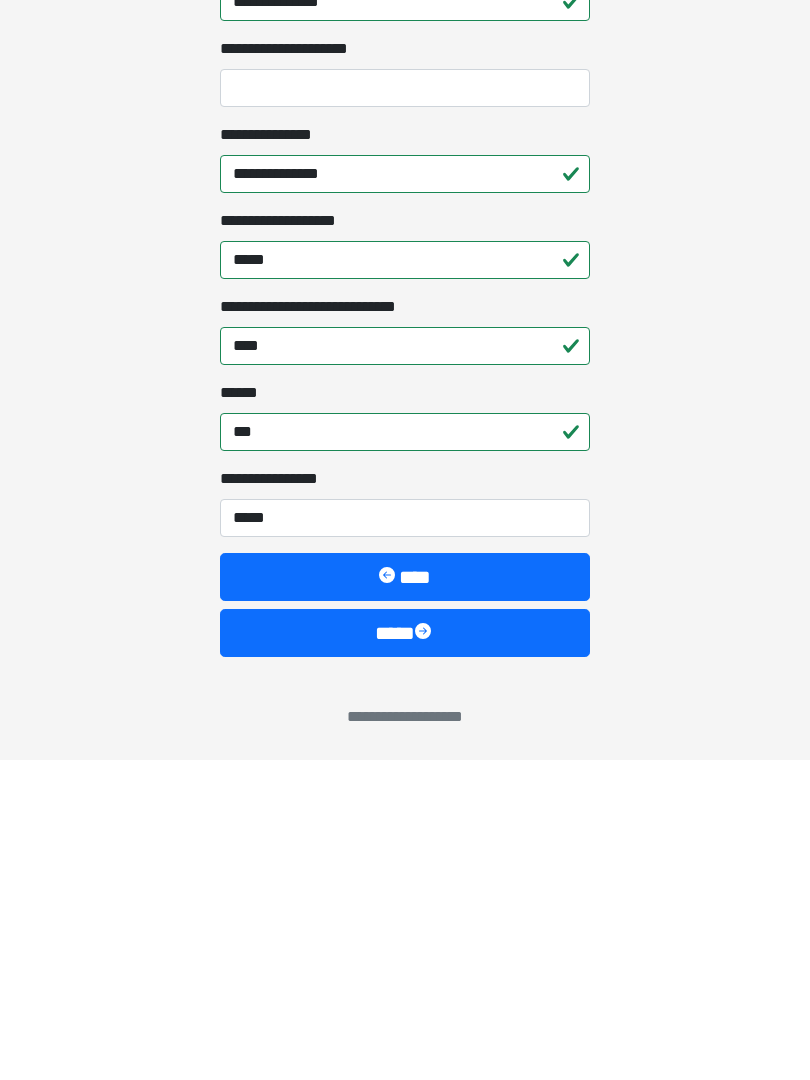 click on "****" at bounding box center (405, 953) 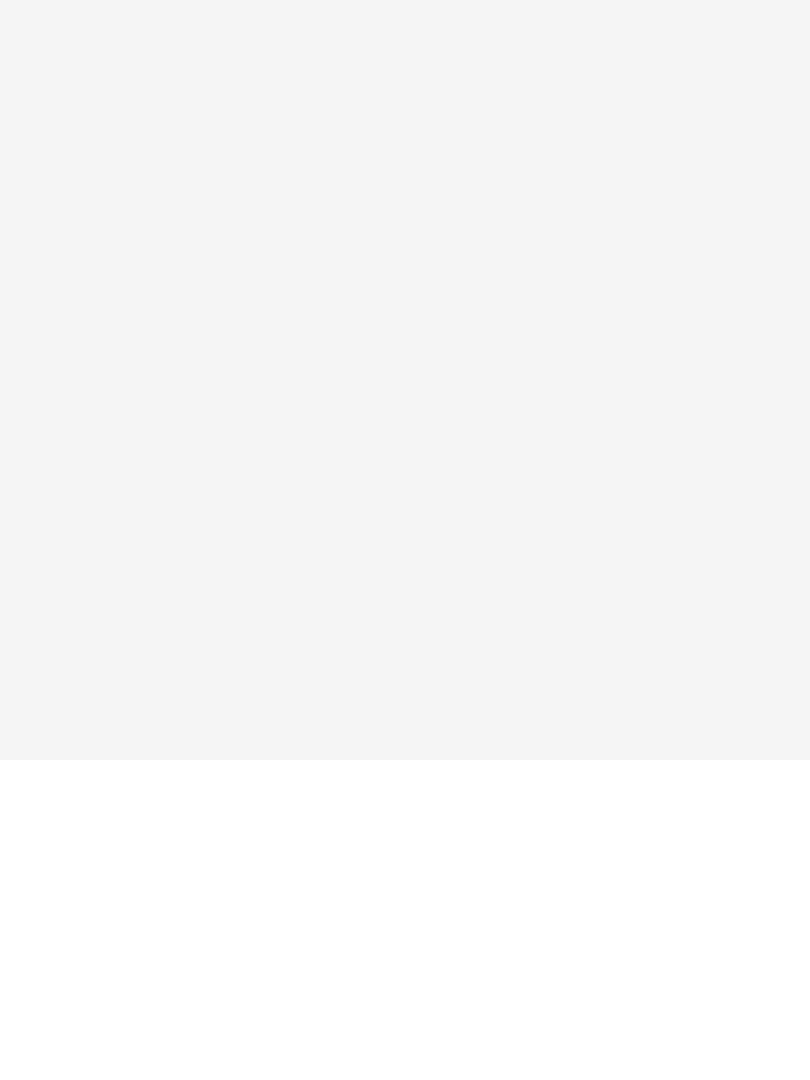 scroll, scrollTop: 0, scrollLeft: 0, axis: both 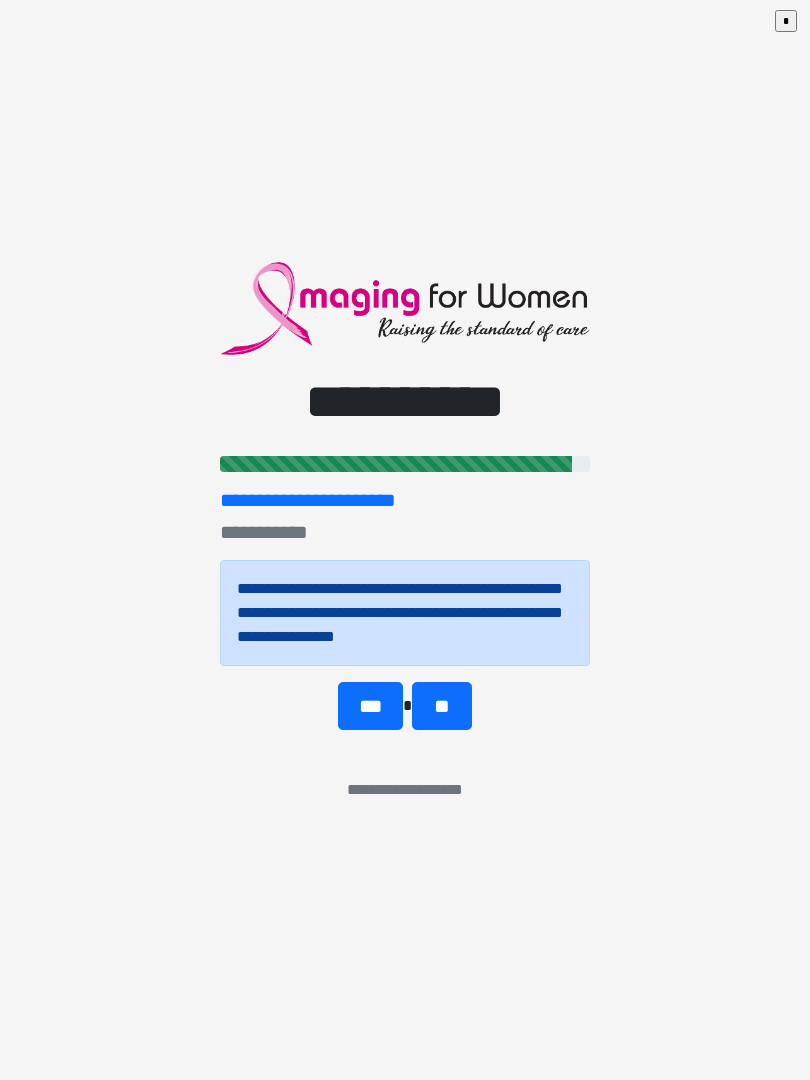 click on "**" at bounding box center (441, 706) 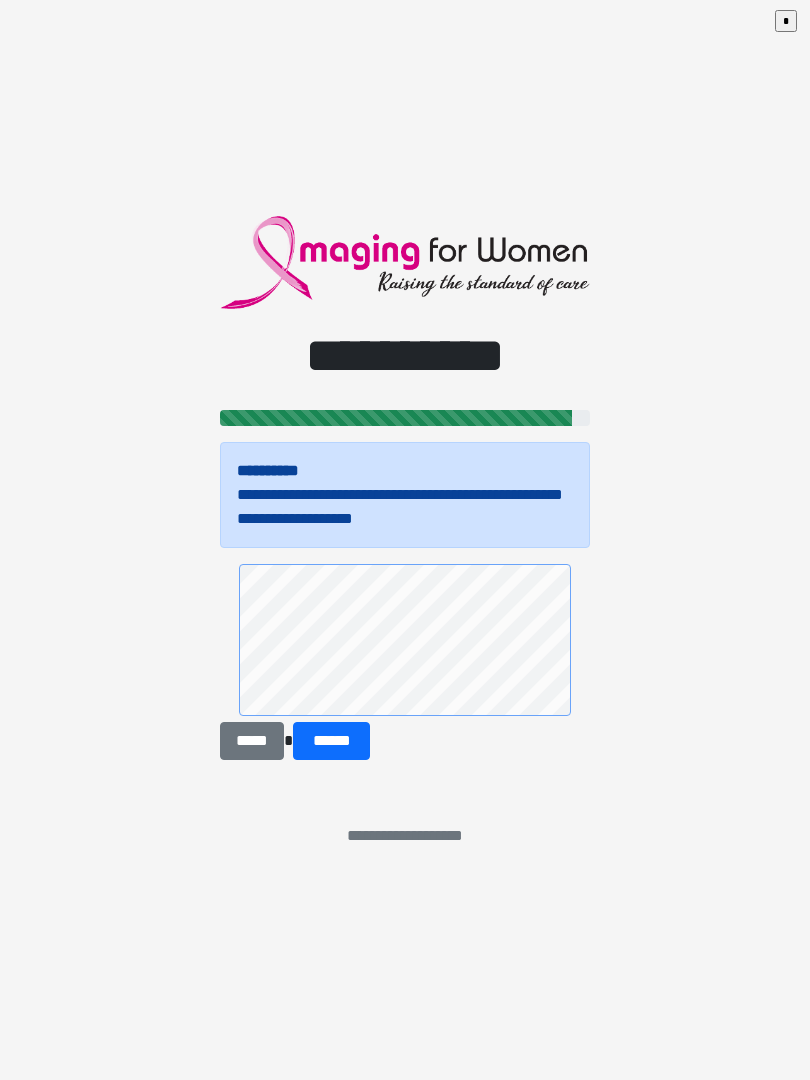 click on "******" at bounding box center [331, 741] 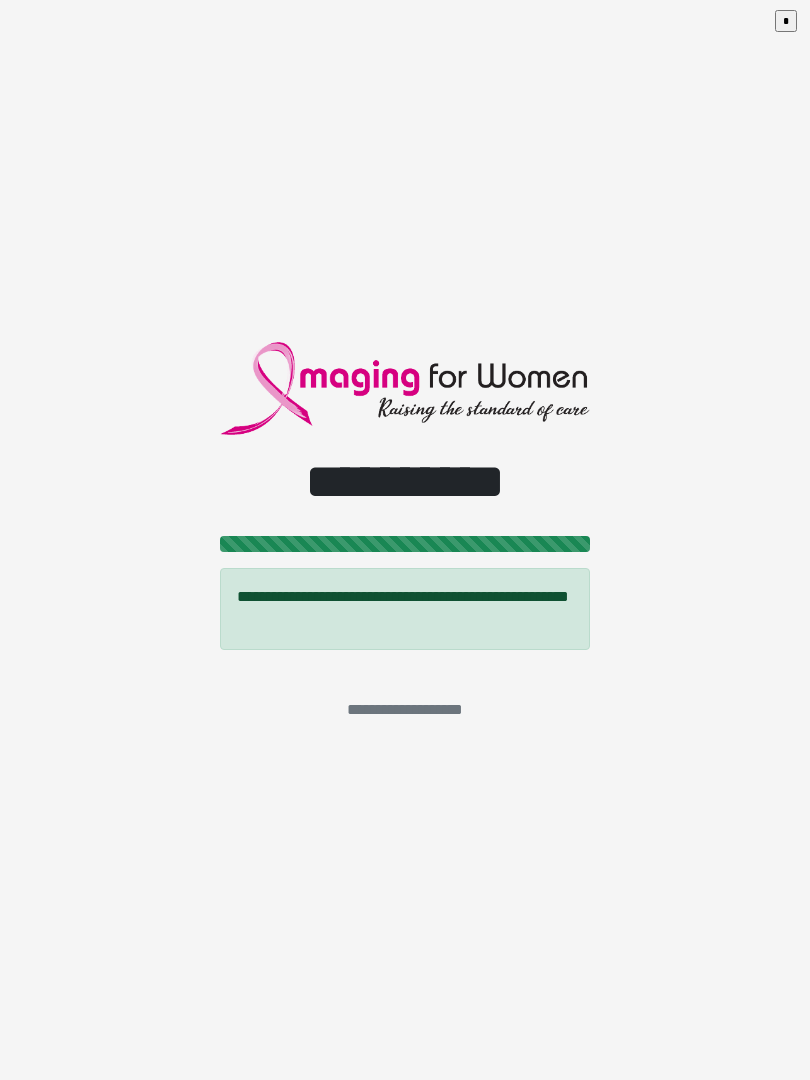 click on "**********" at bounding box center [405, 540] 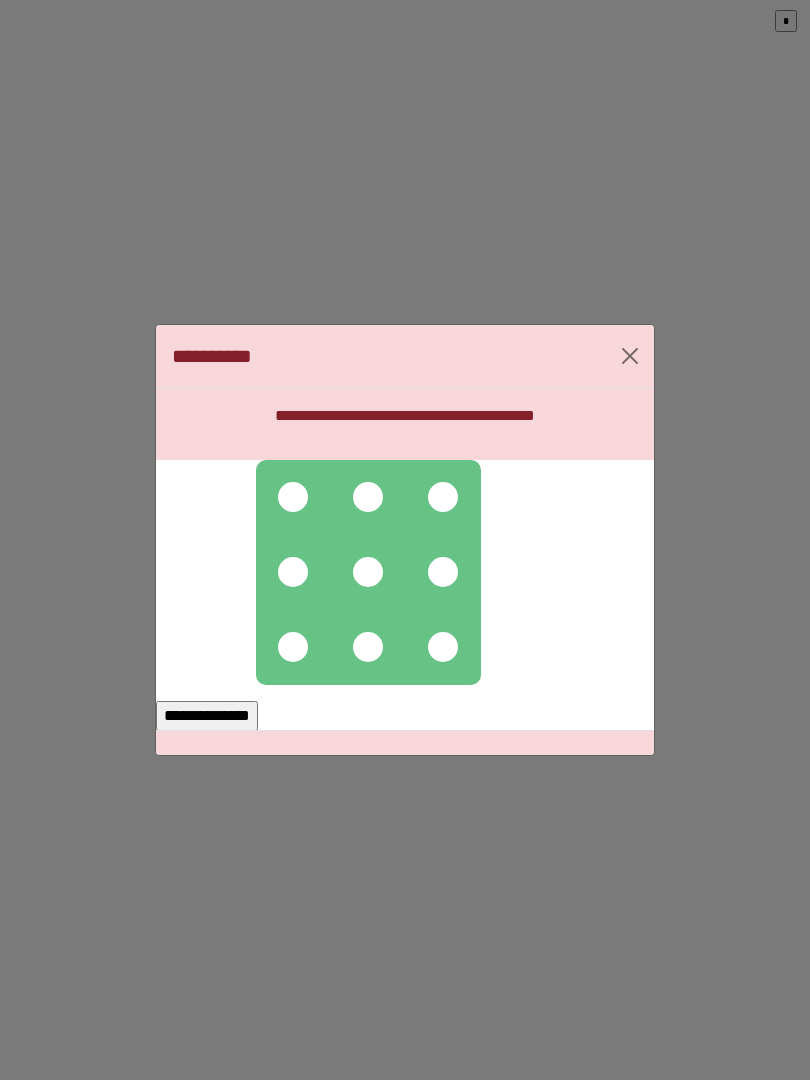 click at bounding box center [293, 497] 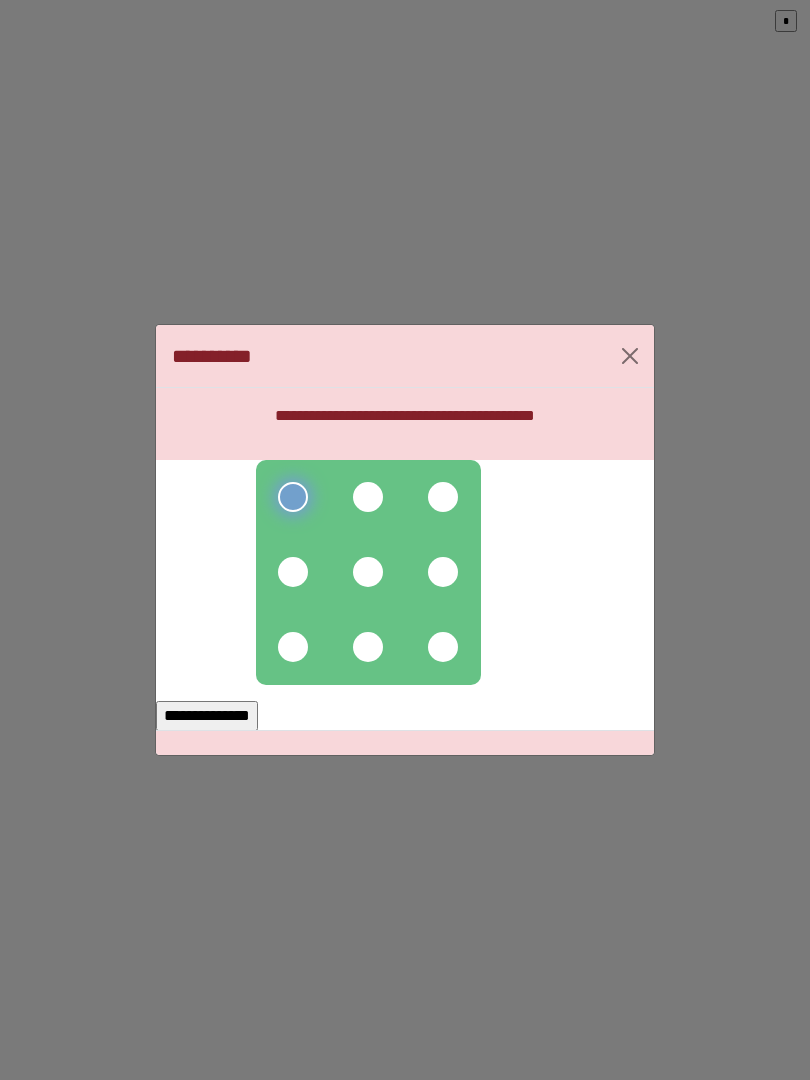 click at bounding box center [368, 497] 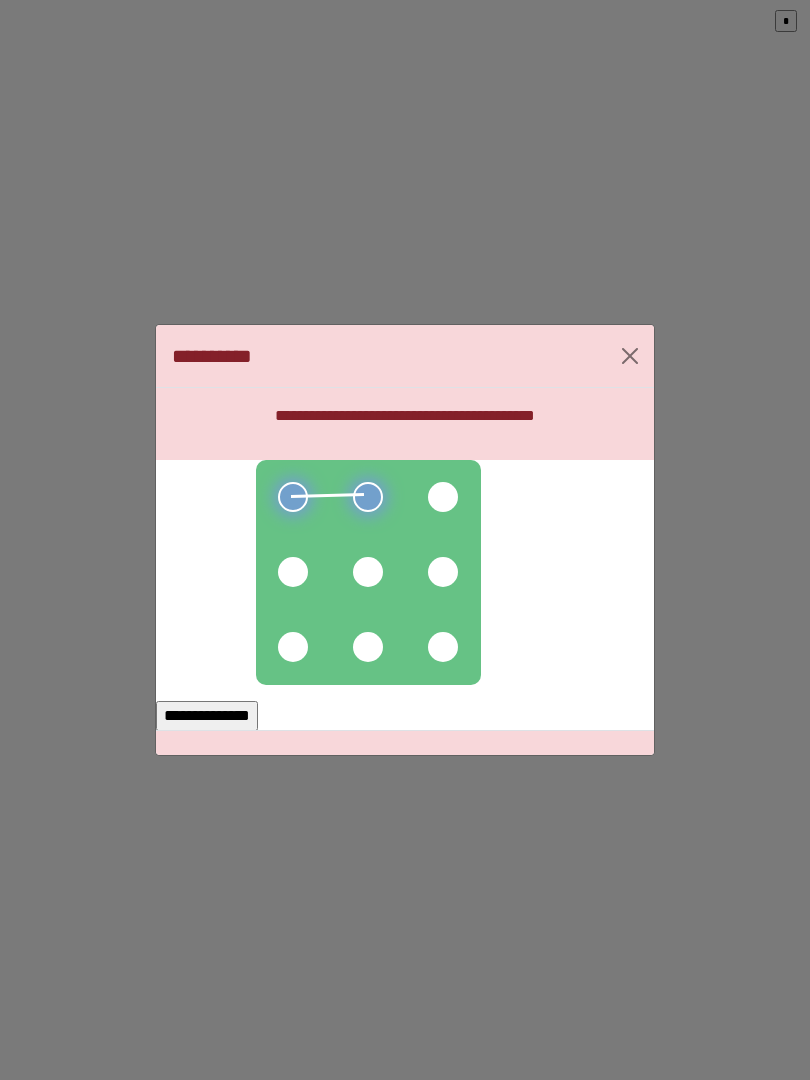 click at bounding box center (443, 497) 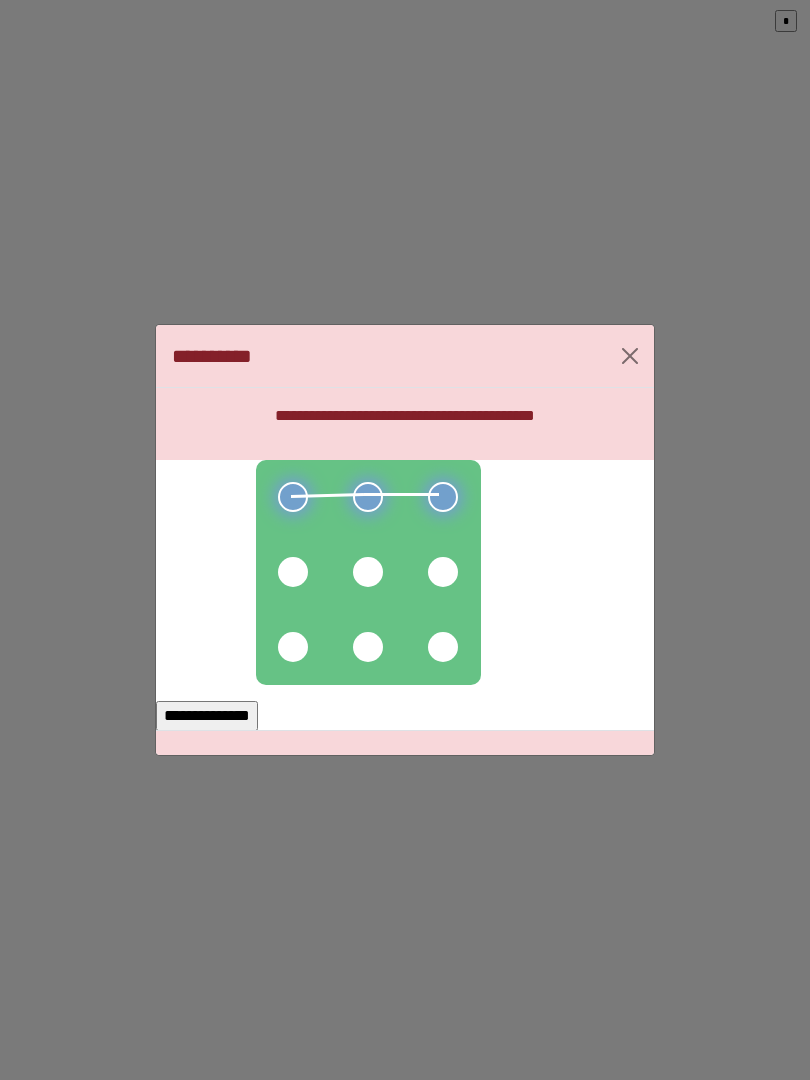 click at bounding box center [443, 572] 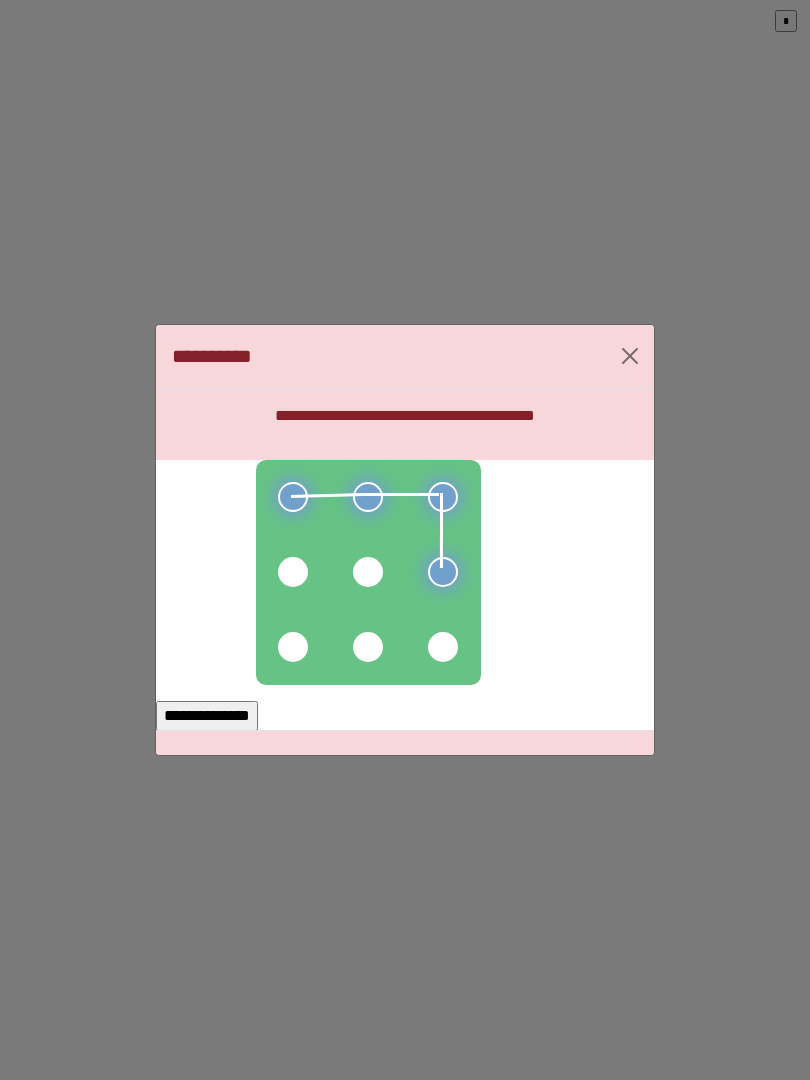 click at bounding box center [368, 572] 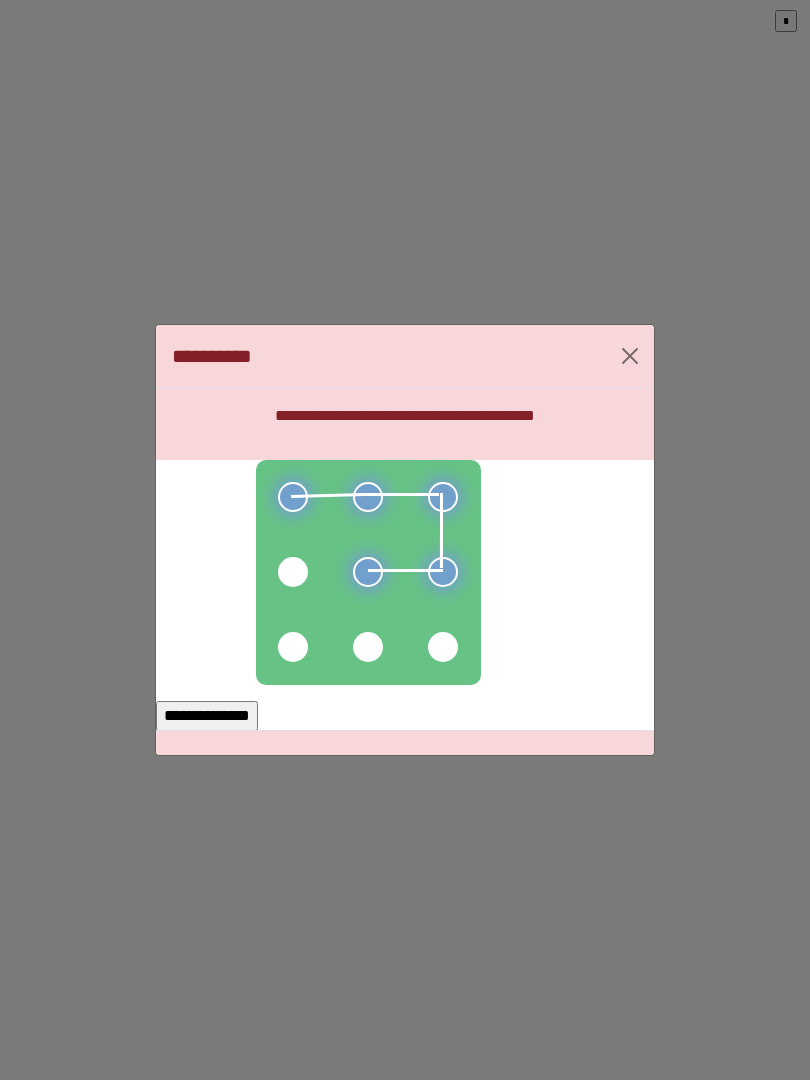 click at bounding box center (293, 572) 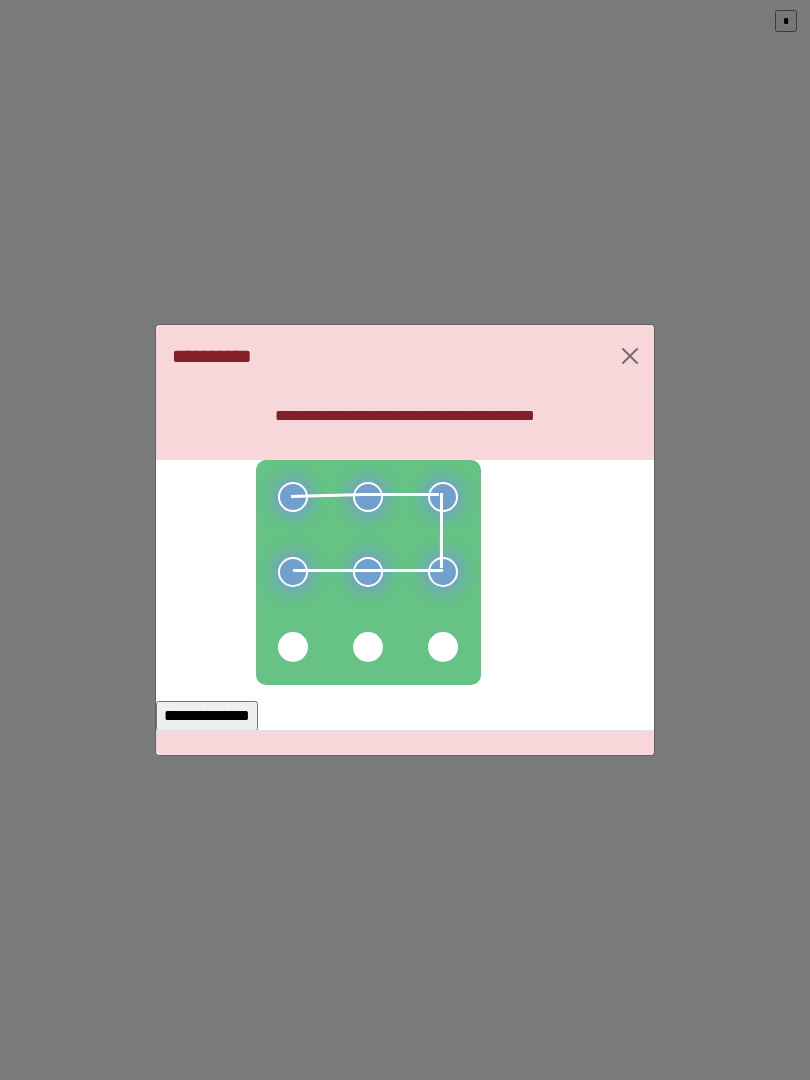 click on "**********" at bounding box center [207, 716] 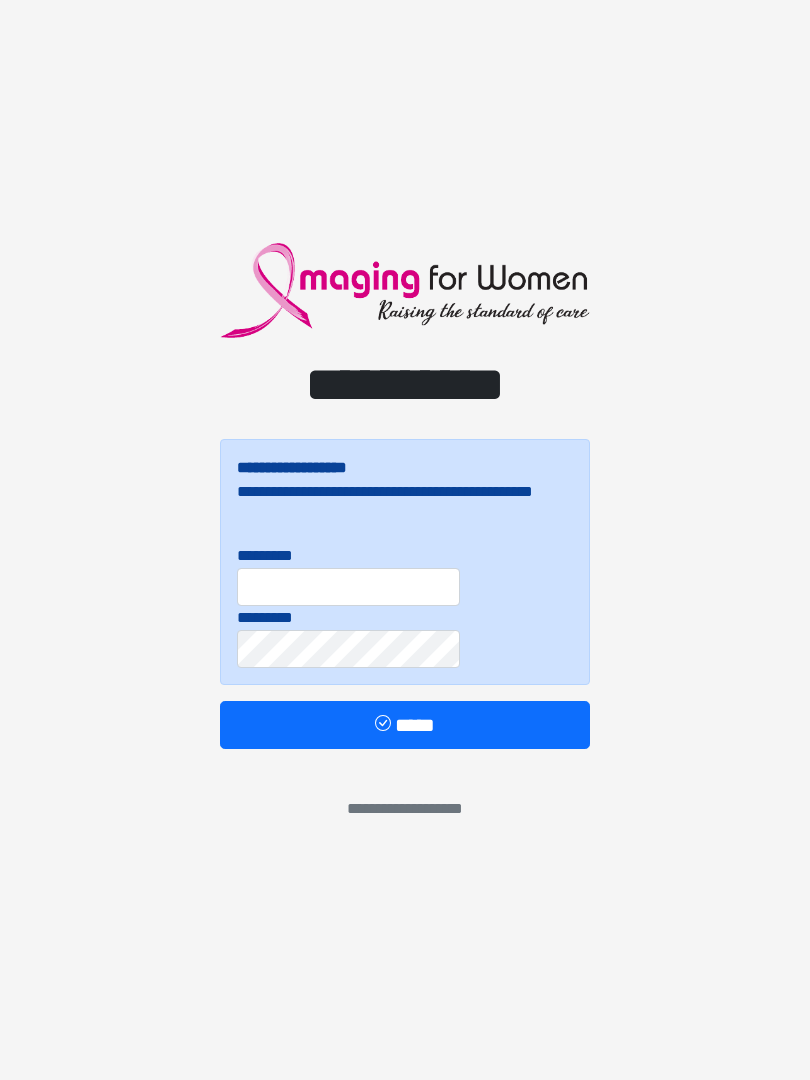 scroll, scrollTop: 0, scrollLeft: 0, axis: both 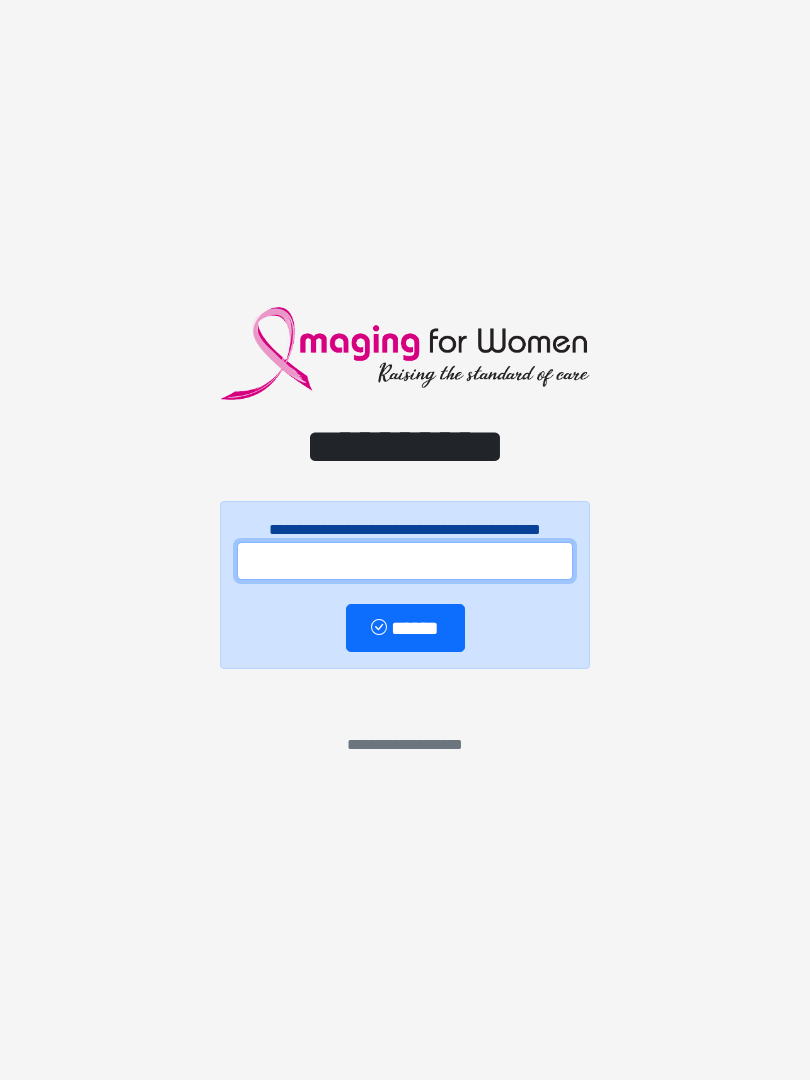 click at bounding box center (405, 561) 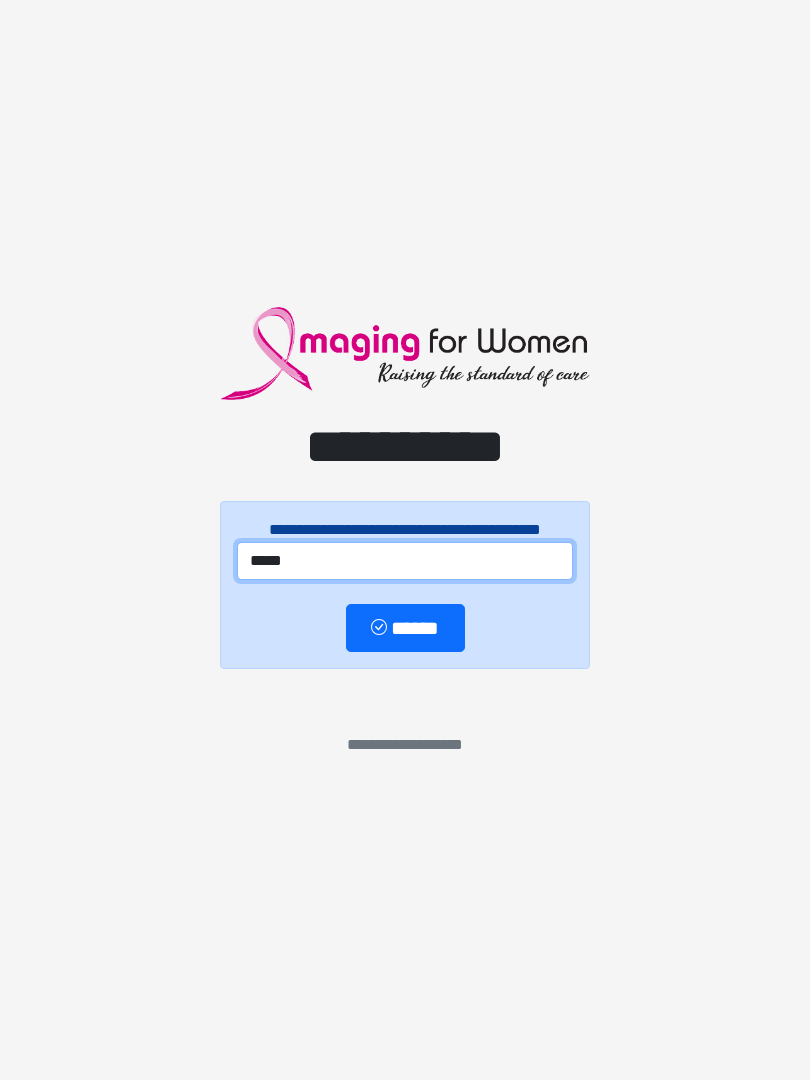type on "*****" 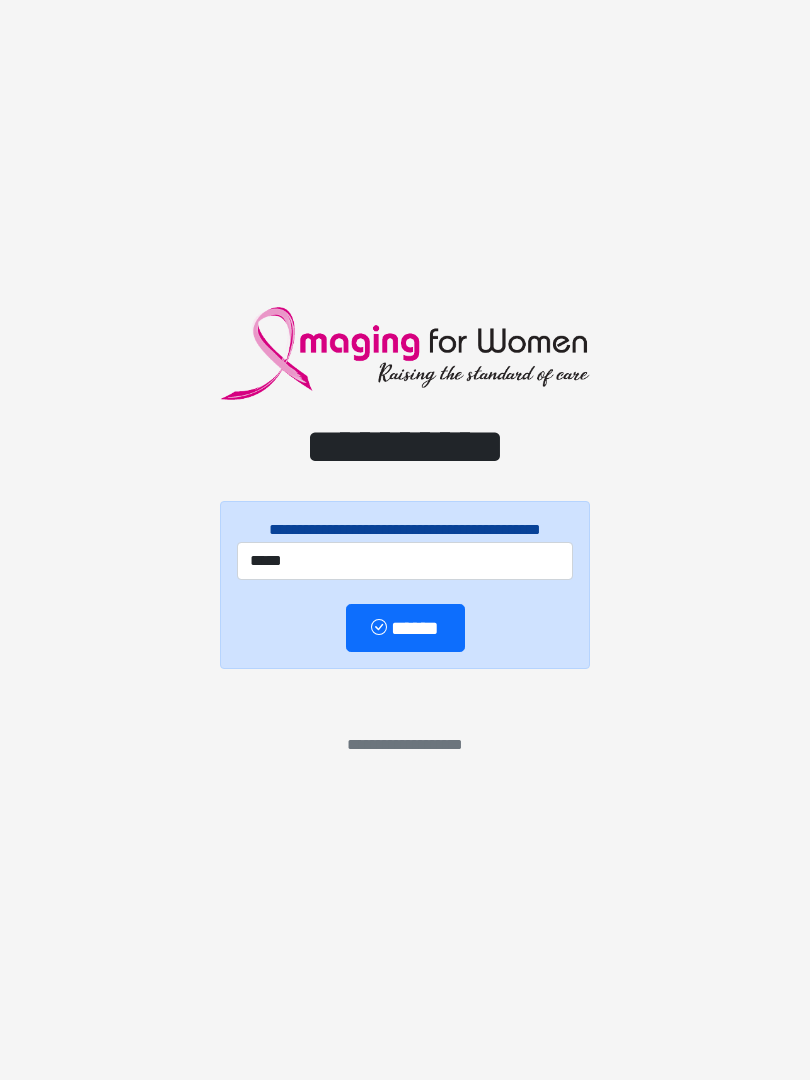 click on "******" at bounding box center (405, 628) 